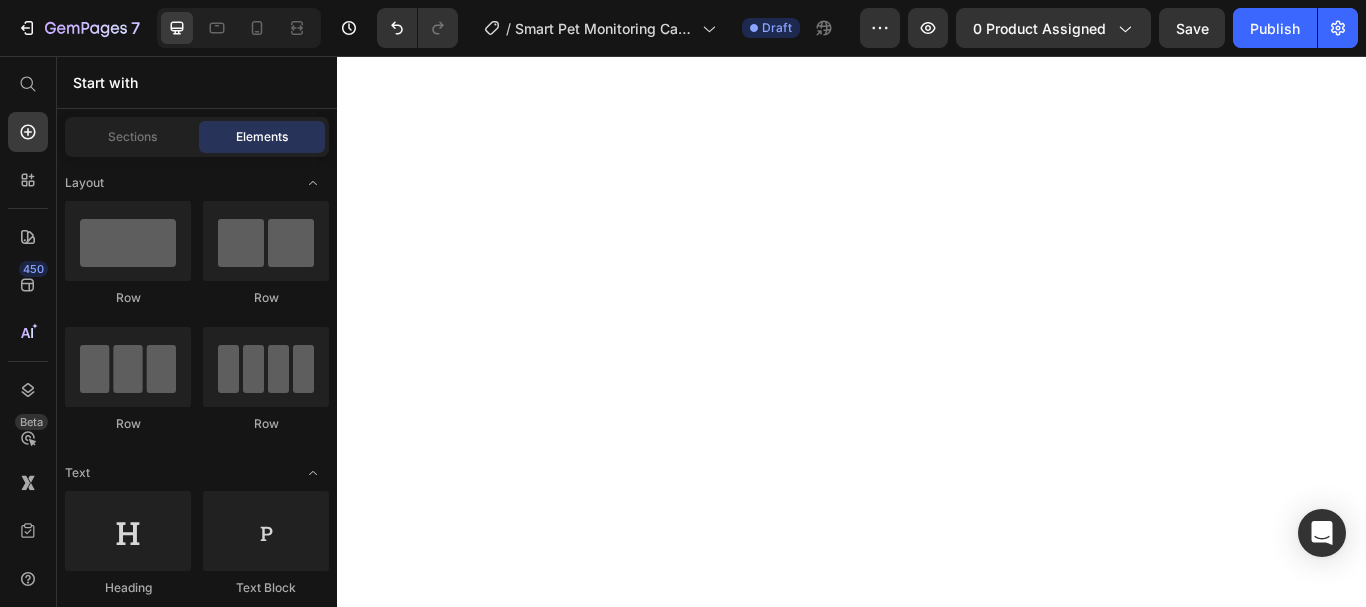 scroll, scrollTop: 0, scrollLeft: 0, axis: both 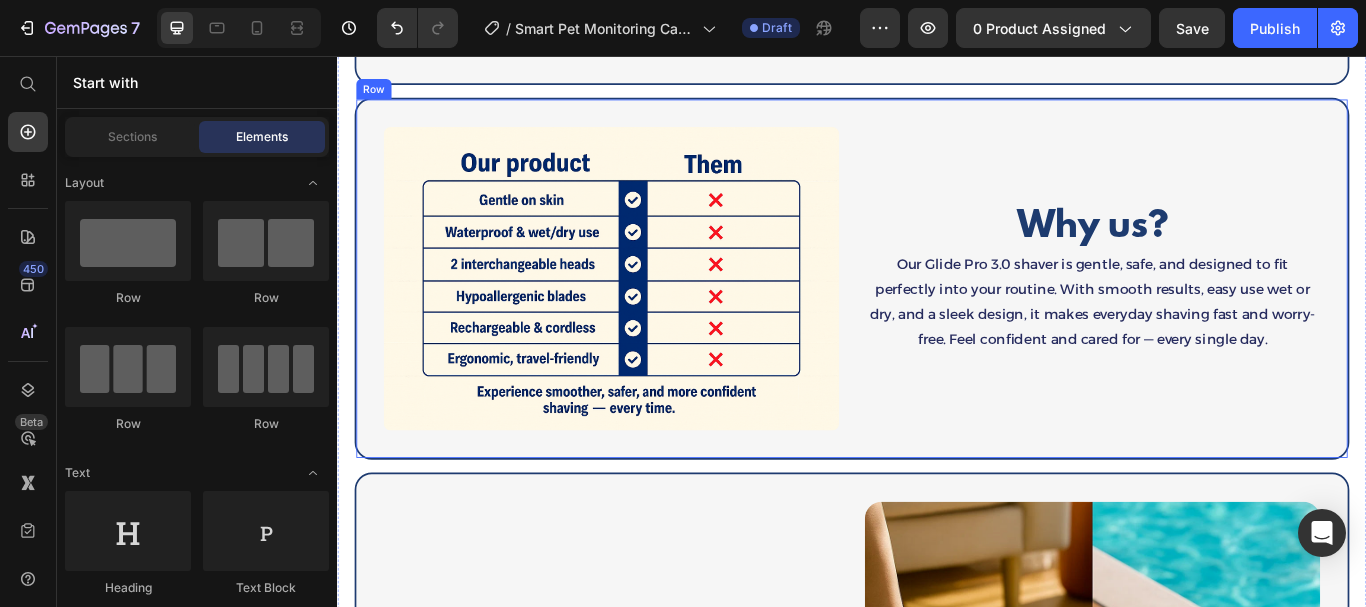 click on "Why us? Heading Our Glide Pro 3.0 shaver is gentle, safe, and designed to fit perfectly into your routine. With smooth results, easy use wet or dry, and a sleek design, it makes everyday shaving fast and worry-free. Feel confident and cared for — every single day. Text Block" at bounding box center (1217, 316) 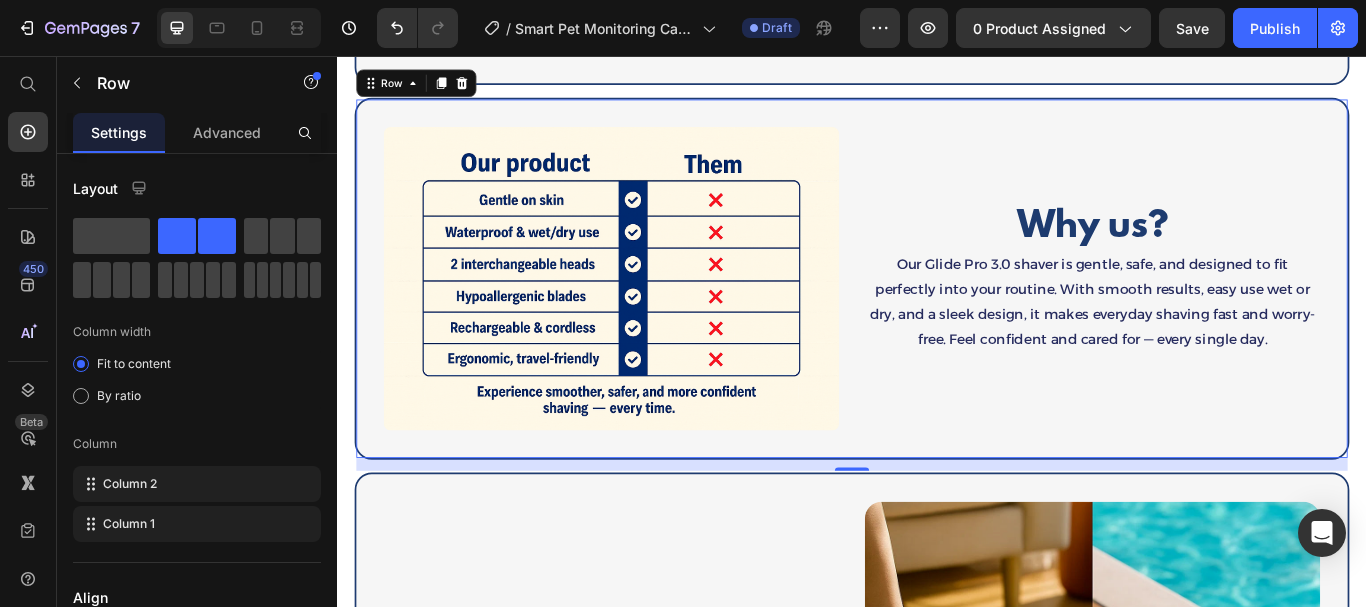 click on "Our Glide Pro 3.0 shaver is gentle, safe, and designed to fit perfectly into your routine. With smooth results, easy use wet or dry, and a sleek design, it makes everyday shaving fast and worry-free. Feel confident and cared for — every single day." at bounding box center [1217, 343] 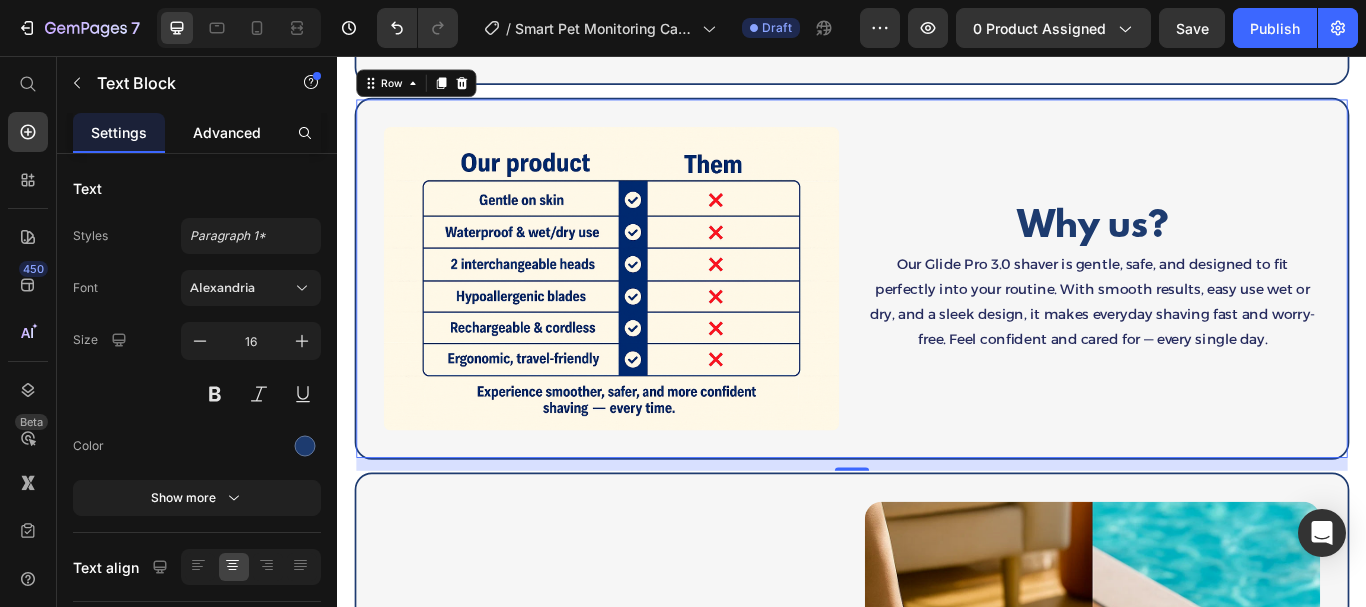 click on "Advanced" at bounding box center [227, 132] 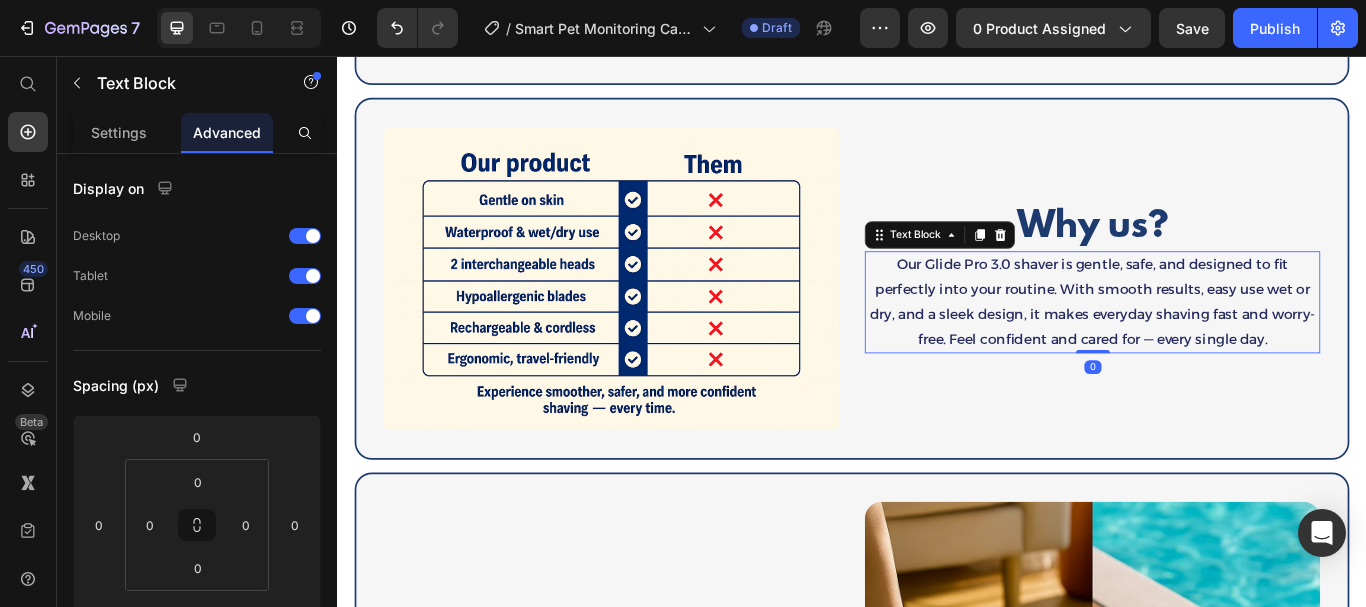 click at bounding box center (77, 83) 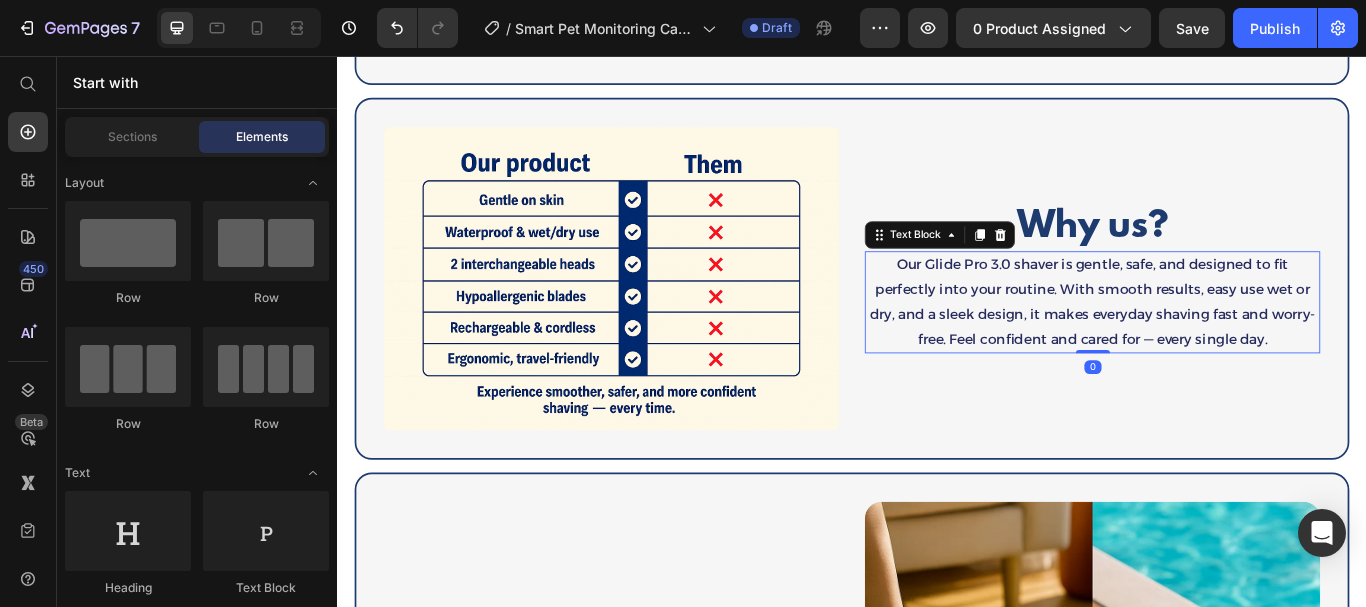 click on "Start with" at bounding box center (197, 82) 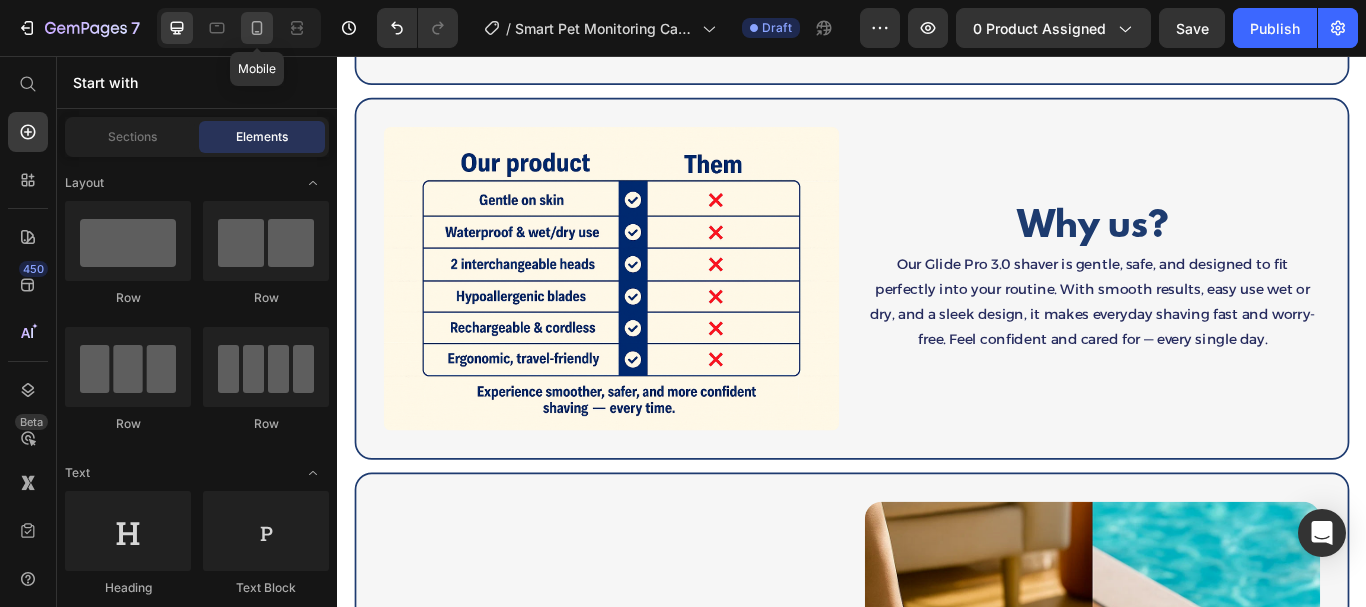 click 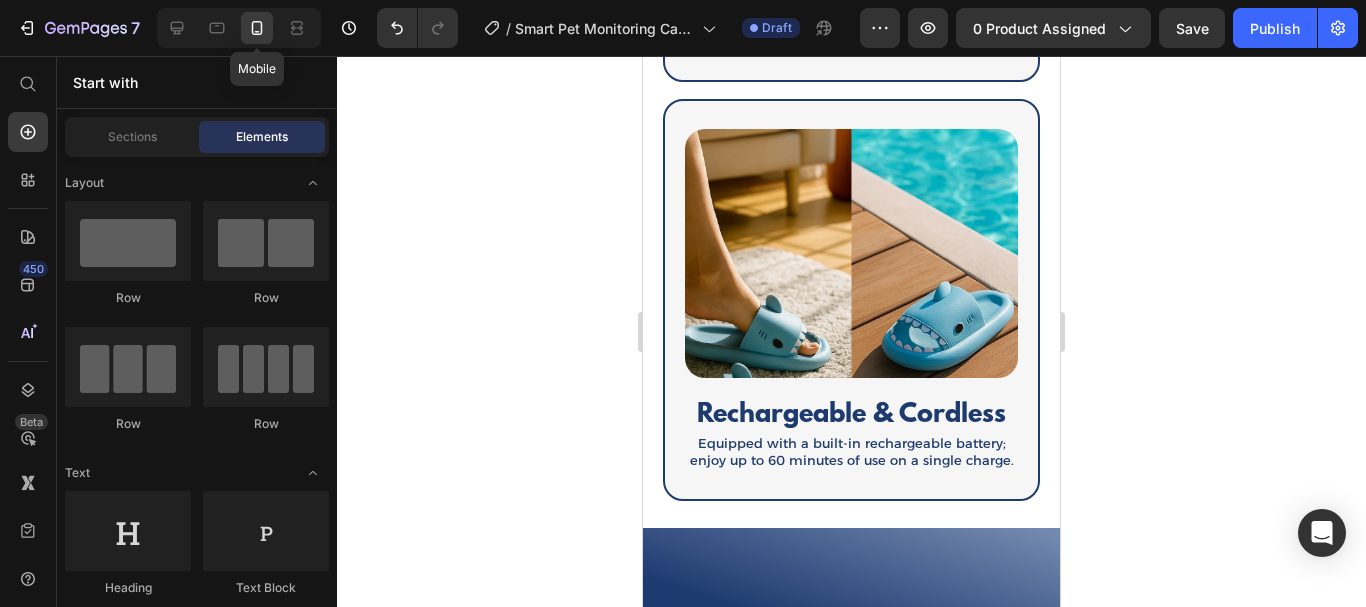 scroll, scrollTop: 1788, scrollLeft: 0, axis: vertical 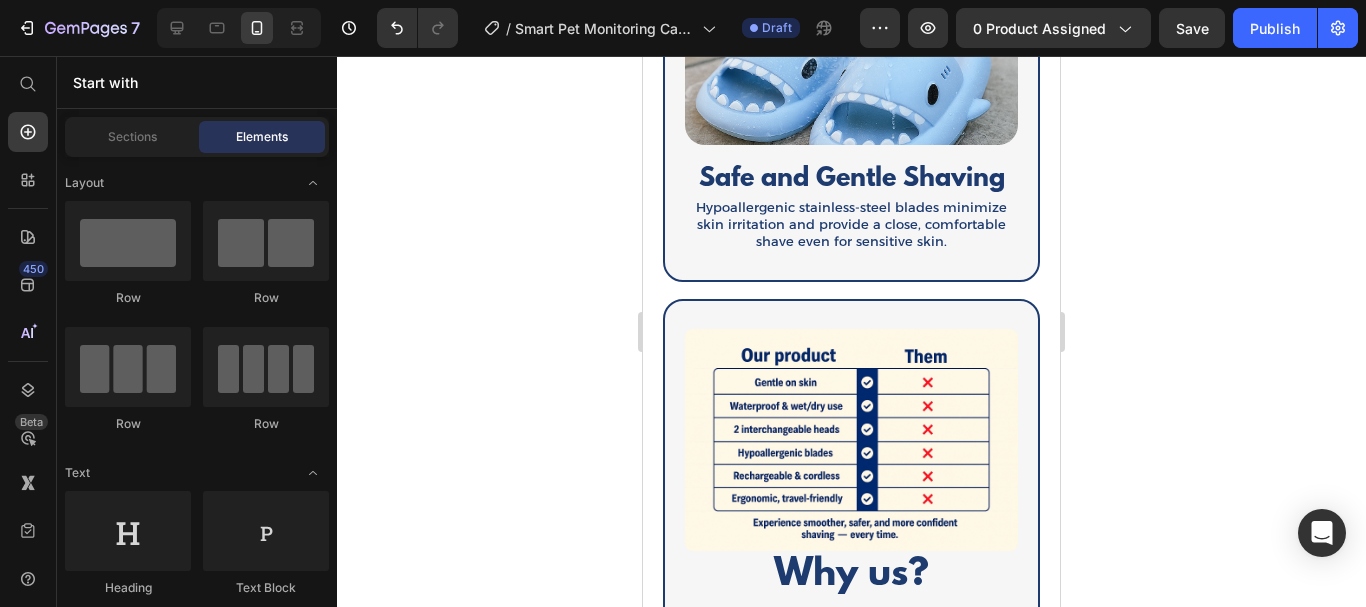 drag, startPoint x: 1051, startPoint y: 272, endPoint x: 1151, endPoint y: 98, distance: 200.68881 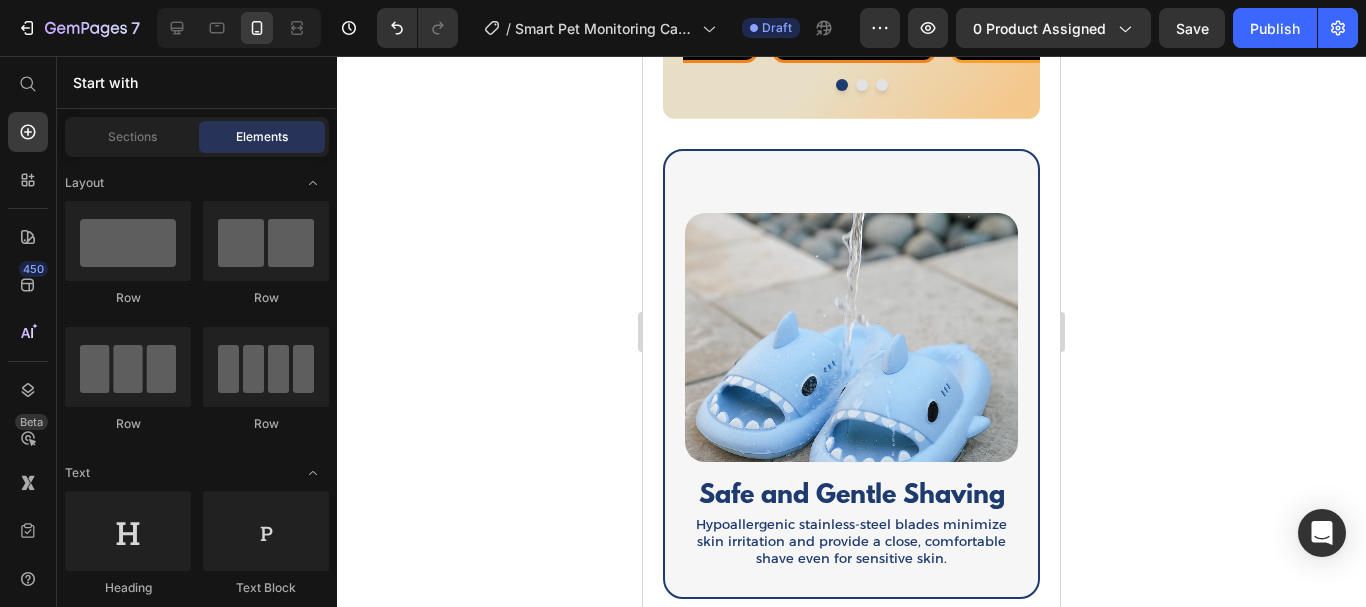 scroll, scrollTop: 907, scrollLeft: 0, axis: vertical 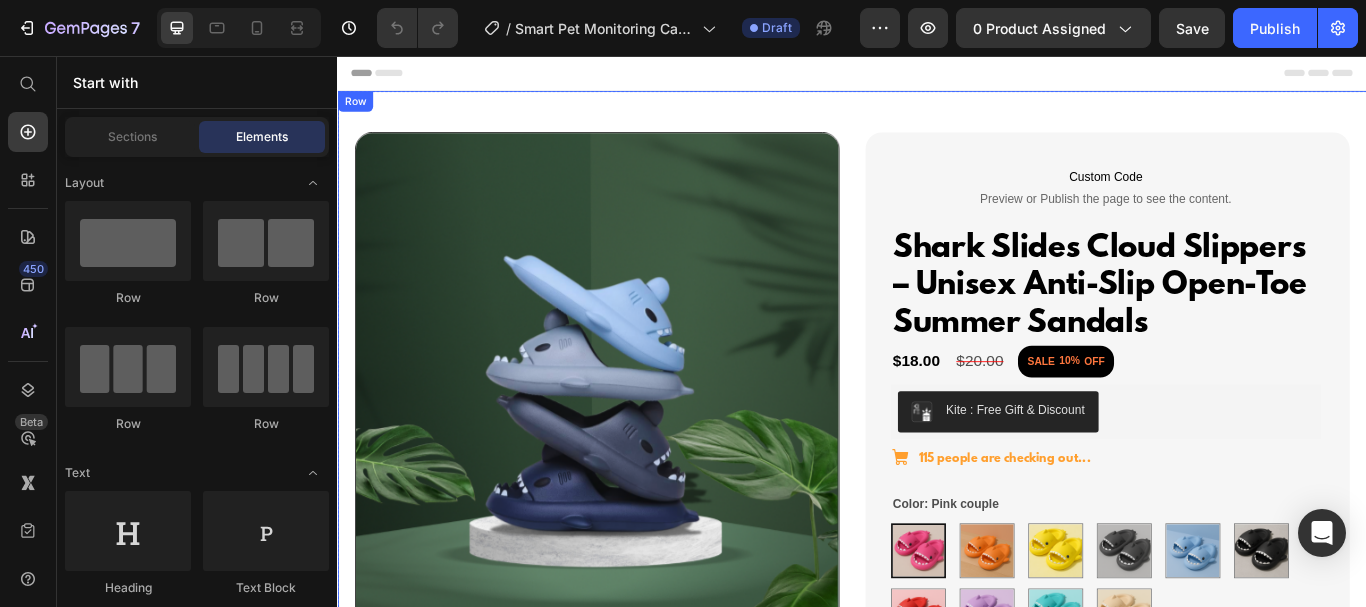 drag, startPoint x: 881, startPoint y: 110, endPoint x: 963, endPoint y: 117, distance: 82.29824 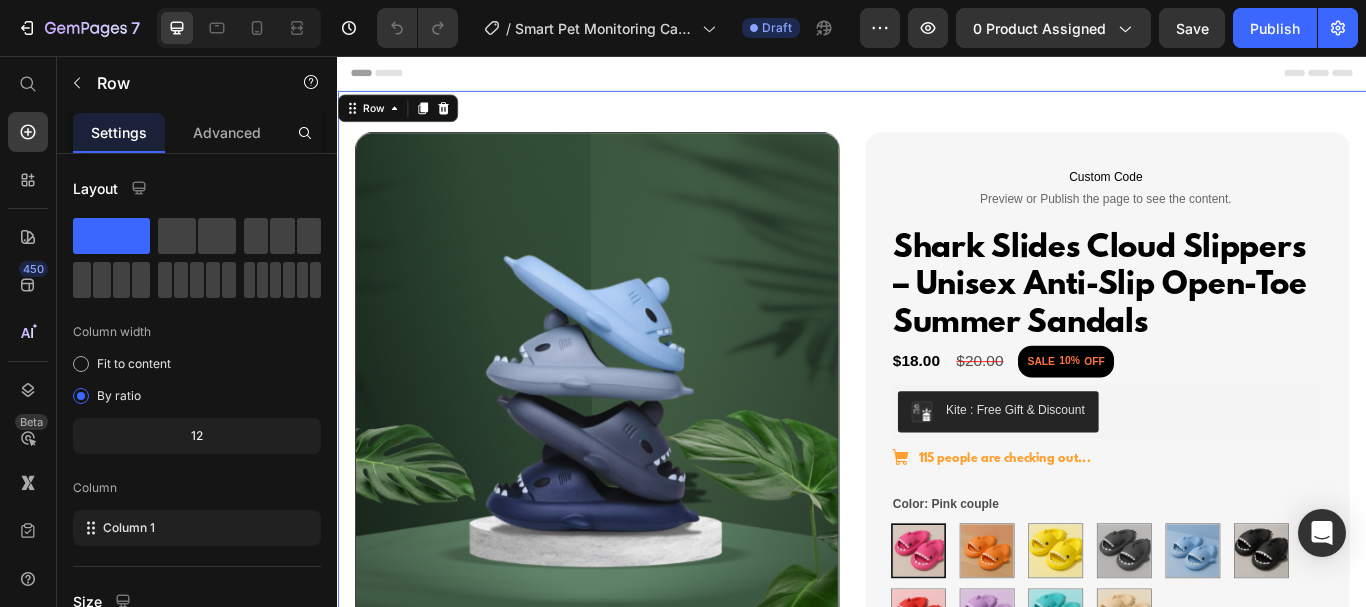 click on "Advanced" at bounding box center [227, 132] 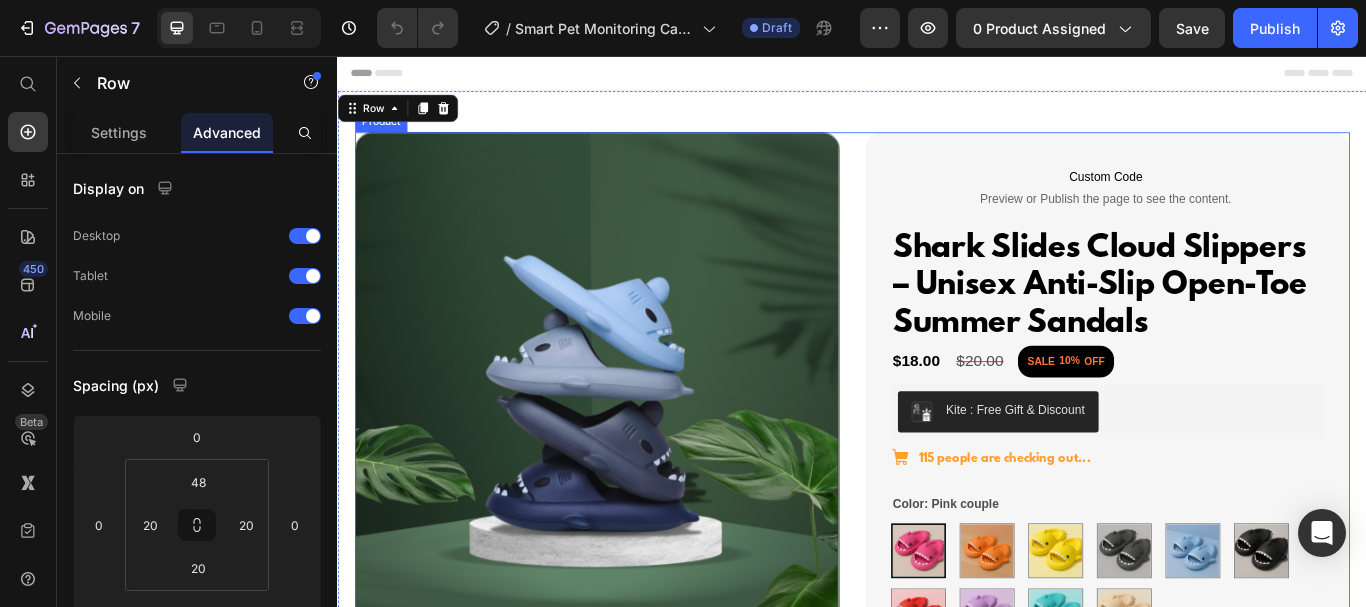 click on "Product Images
Custom Code
Preview or Publish the page to see the content. Custom Code Row Shark Slides Cloud Slippers – Unisex Anti-Slip Open-Toe Summer Sandals Product Title $18.00 Product Price $20.00 Product Price SALE 10% OFF Discount Tag Row Kite : Free Gift & Discount Kite : Free Gift & Discount Row
Icon 115 people are checking out... Text Block Row Color: Pink couple Pink couple Pink couple Orange female Orange female Yellow couple Yellow couple Distant mountain Ash Distant mountain Ash Haze blue Haze blue Small titanium black couple Small titanium black couple Happy red Happy red Purple female Purple female Mint green couple Mint green couple Beige couple Beige couple Shoe size: 36 36 36 36 38 38 38 39 39 39 40 40 40 37 37 37 41 41 41 42 42 42 43 43 43 44 44 44 45 45 45 Product Variants & Swatches
Custom Code
Preview or Publish the page to see the content. Custom Code 1 Product Quantity Checkout Add to Cart Row Image Text Block Row Row Row
Row" at bounding box center [937, 809] 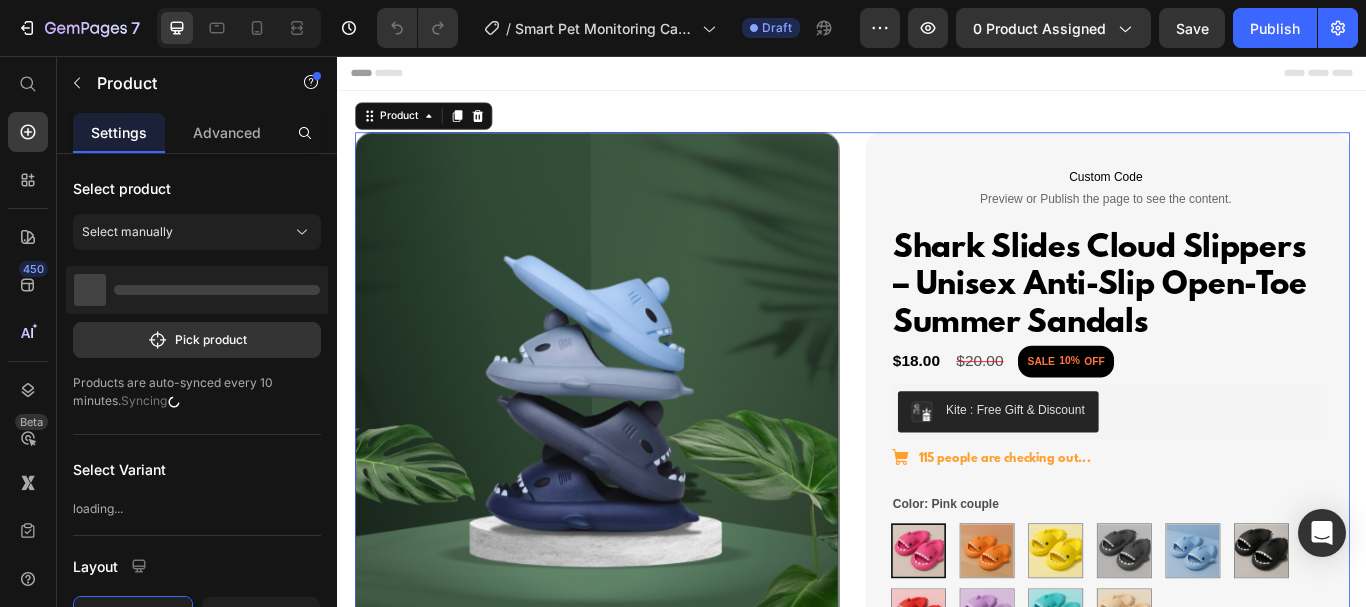 click on "Product Images
Custom Code
Preview or Publish the page to see the content. Custom Code Row Shark Slides Cloud Slippers – Unisex Anti-Slip Open-Toe Summer Sandals Product Title $18.00 Product Price $20.00 Product Price SALE 10% OFF Discount Tag Row Kite : Free Gift & Discount Kite : Free Gift & Discount Row
Icon 115 people are checking out... Text Block Row Color: Pink couple Pink couple Pink couple Orange female Orange female Yellow couple Yellow couple Distant mountain Ash Distant mountain Ash Haze blue Haze blue Small titanium black couple Small titanium black couple Happy red Happy red Purple female Purple female Mint green couple Mint green couple Beige couple Beige couple Shoe size: 36 36 36 36 38 38 38 39 39 39 40 40 40 37 37 37 41 41 41 42 42 42 43 43 43 44 44 44 45 45 45 Product Variants & Swatches
Custom Code
Preview or Publish the page to see the content. Custom Code 1 Product Quantity Checkout Add to Cart Row Image Text Block Row Row Row
Row" at bounding box center [937, 795] 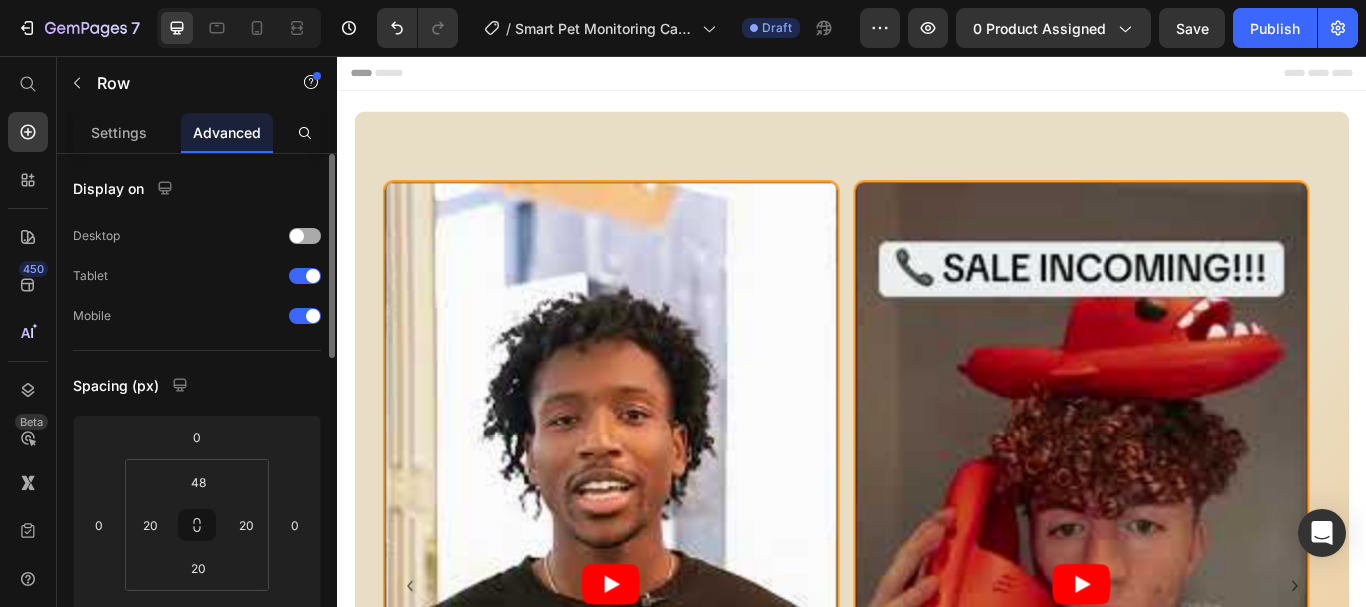 click at bounding box center [305, 236] 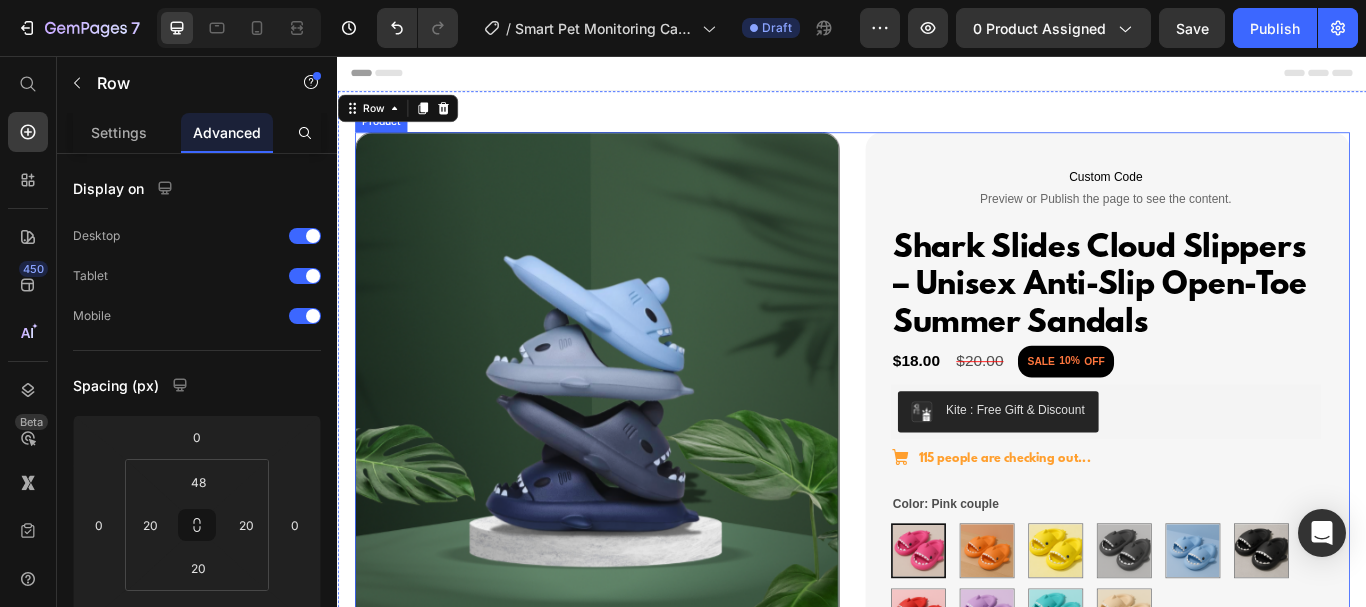 click on "Product Images
Custom Code
Preview or Publish the page to see the content. Custom Code Row Shark Slides Cloud Slippers – Unisex Anti-Slip Open-Toe Summer Sandals Product Title $18.00 Product Price $20.00 Product Price SALE 10% OFF Discount Tag Row Kite : Free Gift & Discount Kite : Free Gift & Discount Row
Icon 115 people are checking out... Text Block Row Color: Pink couple Pink couple Pink couple Orange female Orange female Yellow couple Yellow couple Distant mountain Ash Distant mountain Ash Haze blue Haze blue Small titanium black couple Small titanium black couple Happy red Happy red Purple female Purple female Mint green couple Mint green couple Beige couple Beige couple Shoe size: 36 36 36 36 38 38 38 39 39 39 40 40 40 37 37 37 41 41 41 42 42 42 43 43 43 44 44 44 45 45 45 Product Variants & Swatches
Custom Code
Preview or Publish the page to see the content. Custom Code 1 Product Quantity Checkout Add to Cart Row Image Text Block Row Row Row
Row" at bounding box center (937, 809) 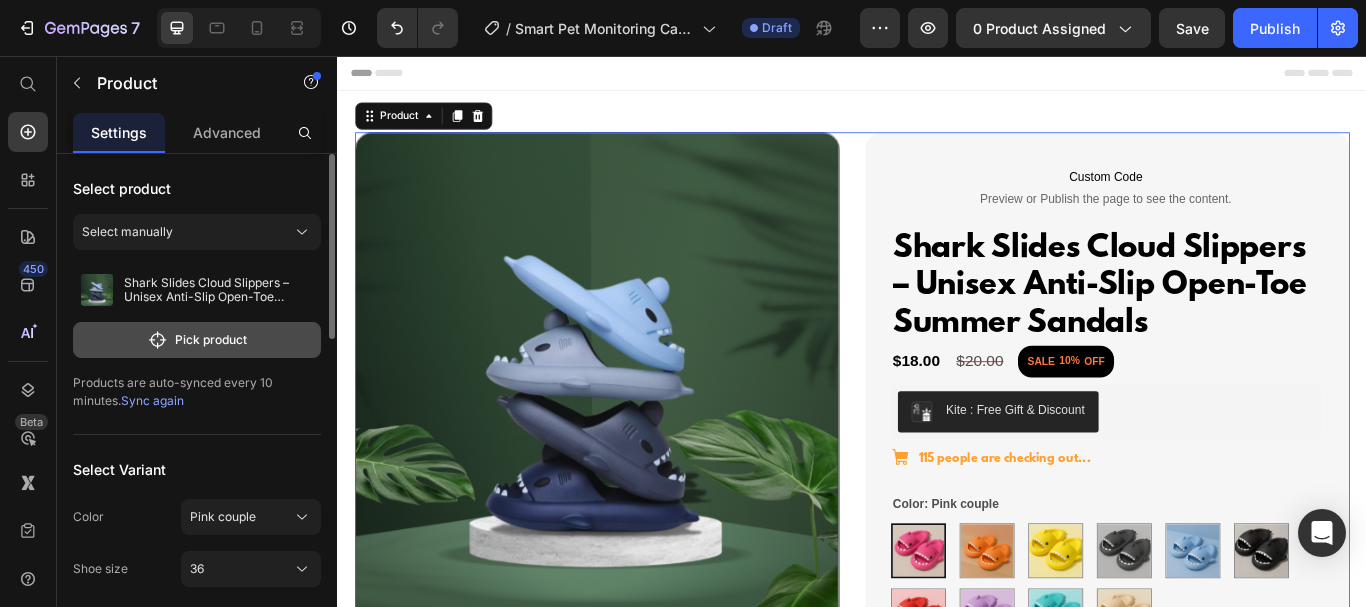click on "Pick product" 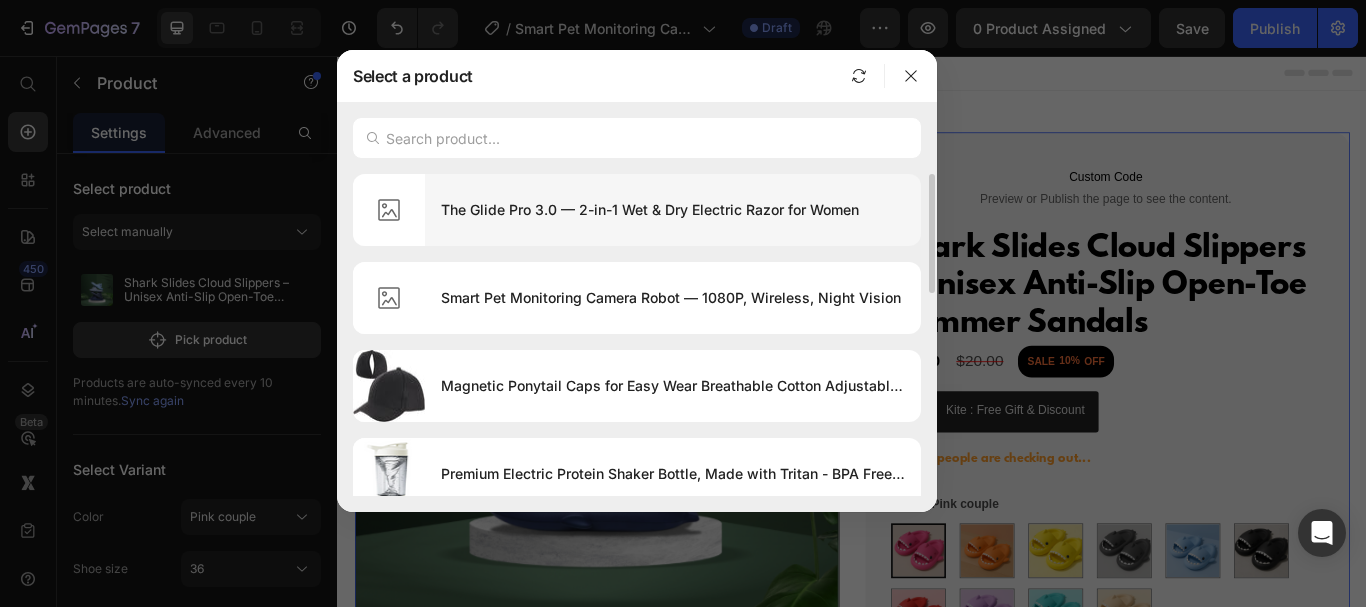 drag, startPoint x: 263, startPoint y: 348, endPoint x: 422, endPoint y: 196, distance: 219.96591 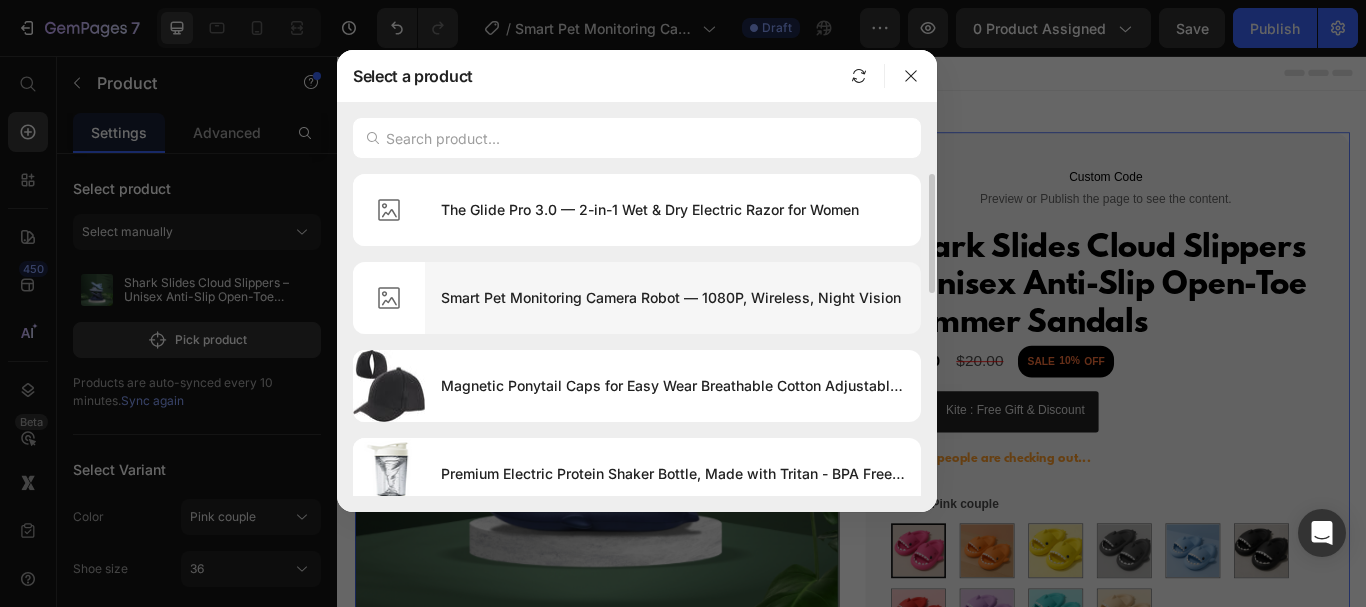 click on "Smart Pet Monitoring Camera Robot — 1080P, Wireless, Night Vision" at bounding box center (673, 298) 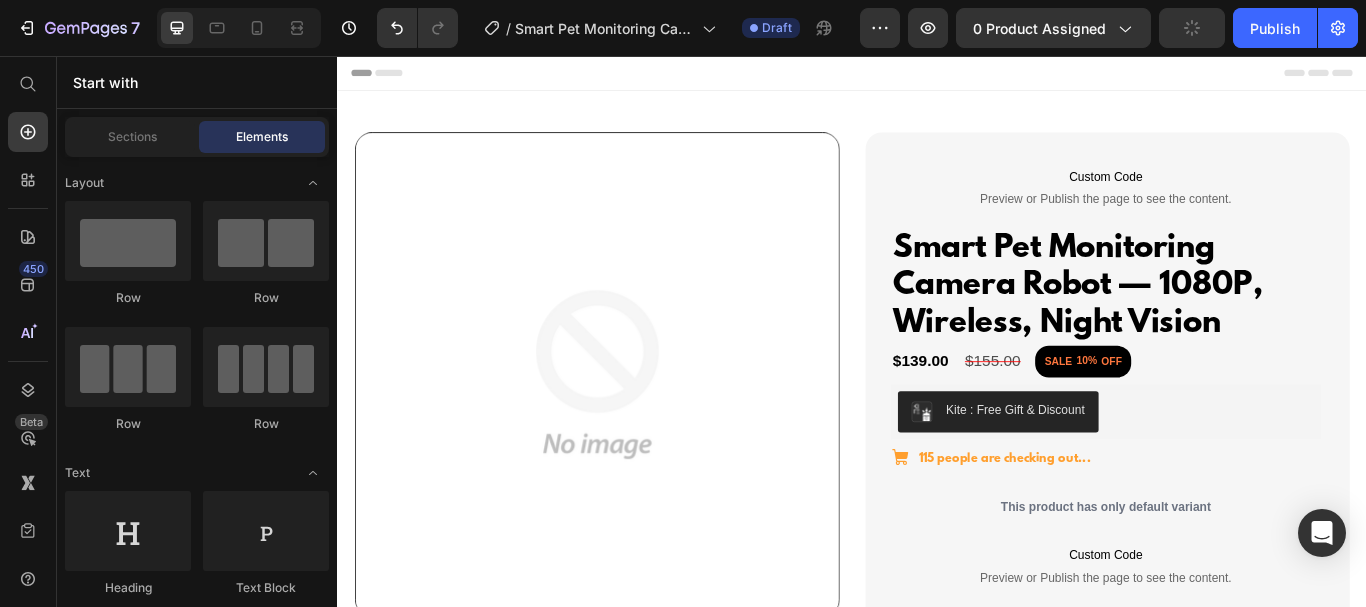 scroll, scrollTop: 259, scrollLeft: 0, axis: vertical 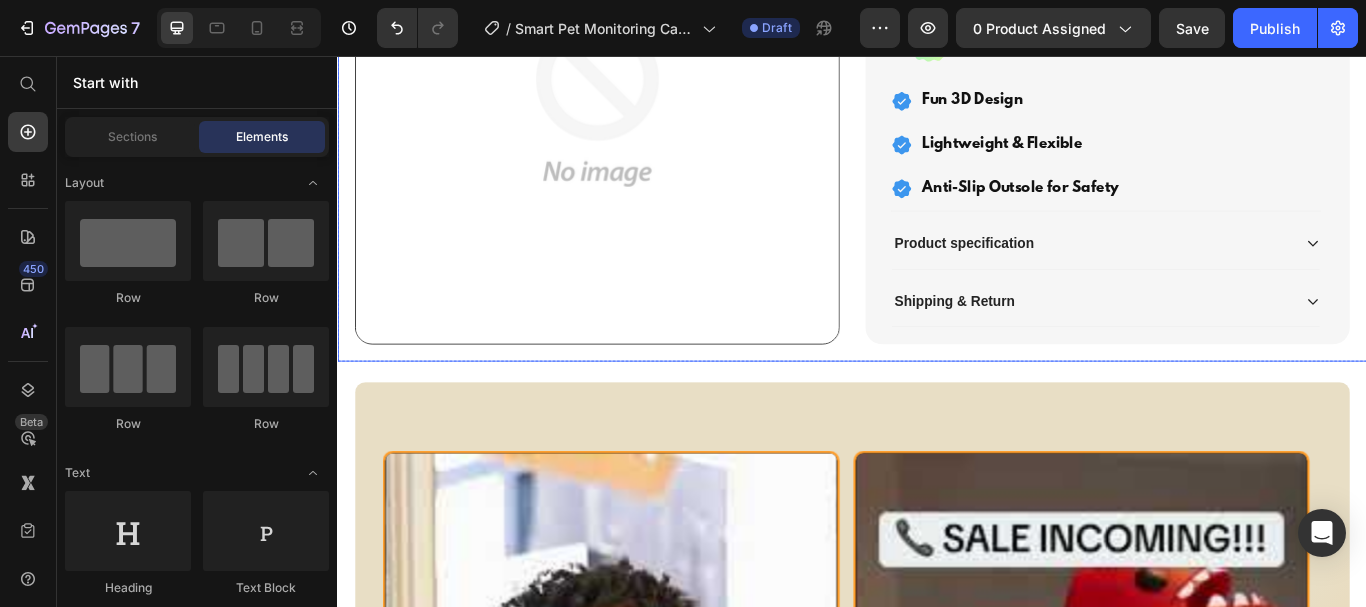 click on "Product Images
Custom Code
Preview or Publish the page to see the content. Custom Code Row Smart Pet Monitoring Camera Robot — 1080P, Wireless, Night Vision Product Title $139.00 Product Price $155.00 Product Price SALE 10% OFF Discount Tag Row Kite : Free Gift & Discount Kite : Free Gift & Discount Row
Icon 115 people are checking out... Text Block Row This product has only default variant Product Variants & Swatches
Custom Code
Preview or Publish the page to see the content. Custom Code 1 Product Quantity Checkout Add to Cart Row Image Our 30-day refund policy allows you to return your purchase for a full refund within 30 days of the original purchase date if you're not satisfied. Text Block Row Row Row
Fun 3D Design
Lightweight & Flexible
Anti-Slip Outsole for Safety Item List
Product specification
Shipping & Return Accordion Row Row Row Product Row" at bounding box center (937, -140) 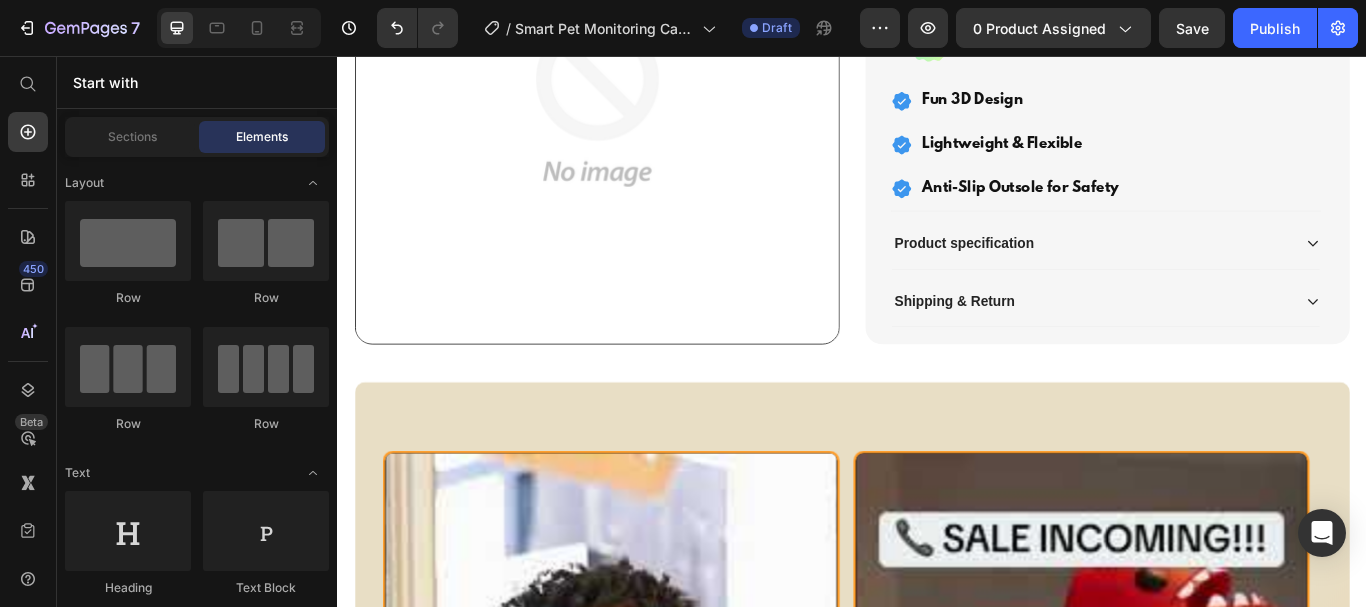 scroll, scrollTop: 1067, scrollLeft: 0, axis: vertical 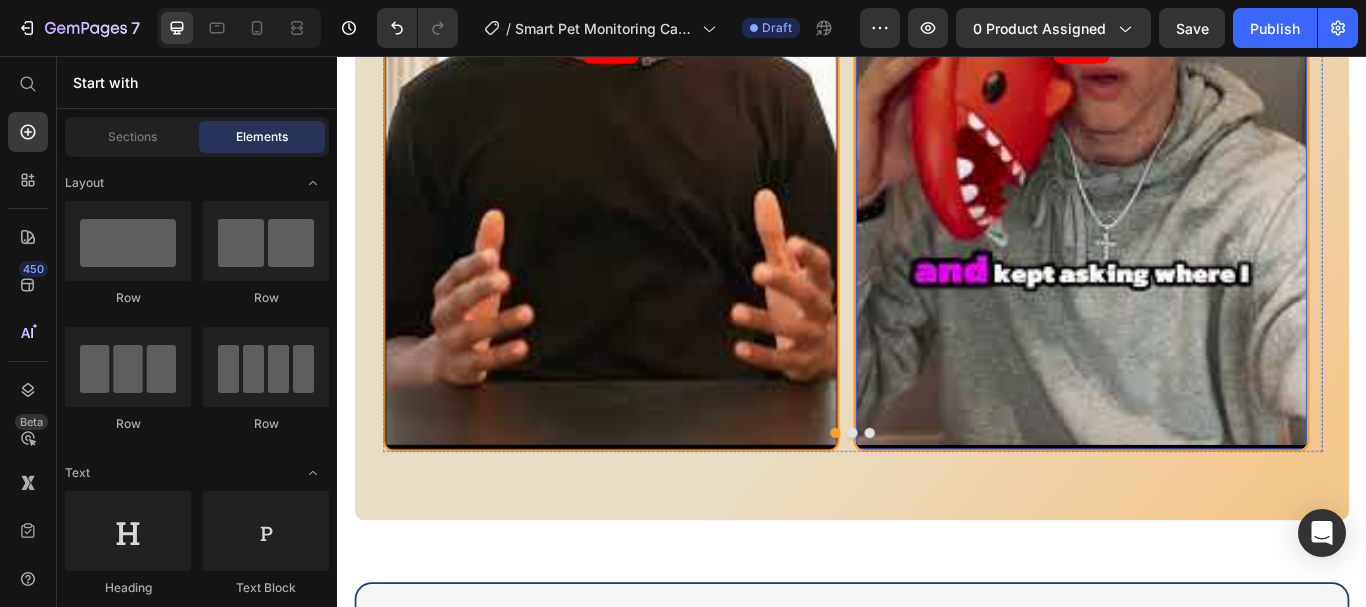 click at bounding box center (1204, 42) 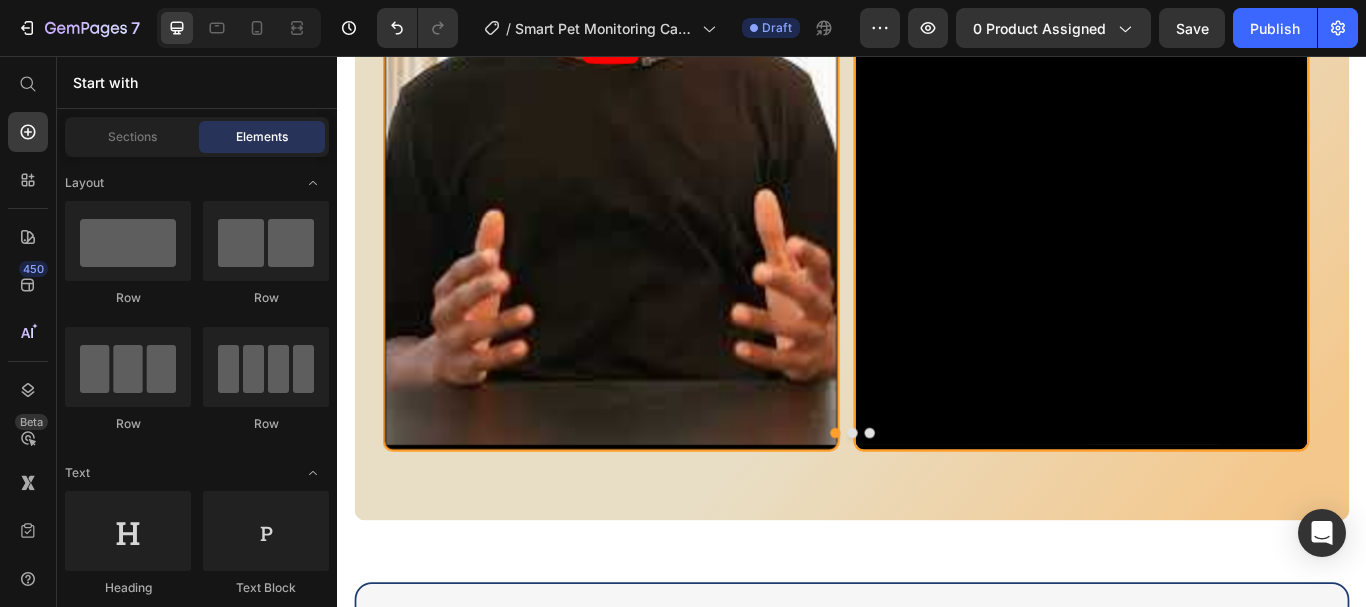scroll, scrollTop: 2239, scrollLeft: 0, axis: vertical 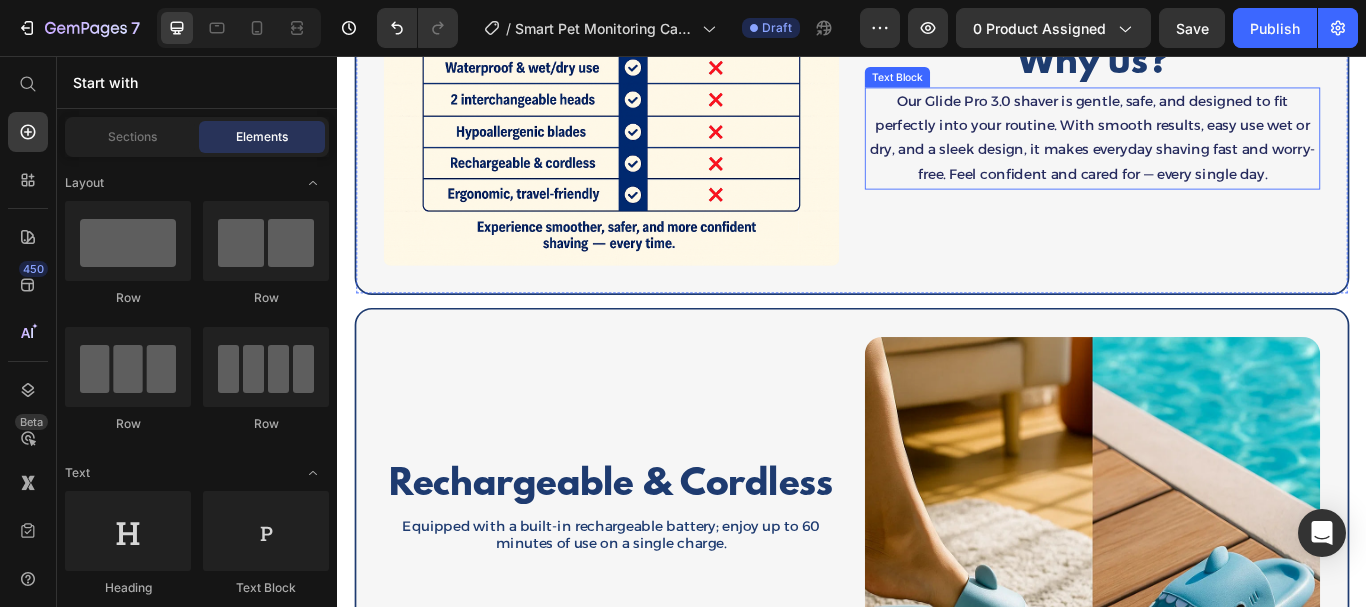 click on "Why us? Heading Our Glide Pro 3.0 shaver is gentle, safe, and designed to fit perfectly into your routine. With smooth results, easy use wet or dry, and a sleek design, it makes everyday shaving fast and worry-free. Feel confident and cared for — every single day. Text Block" at bounding box center [1217, 124] 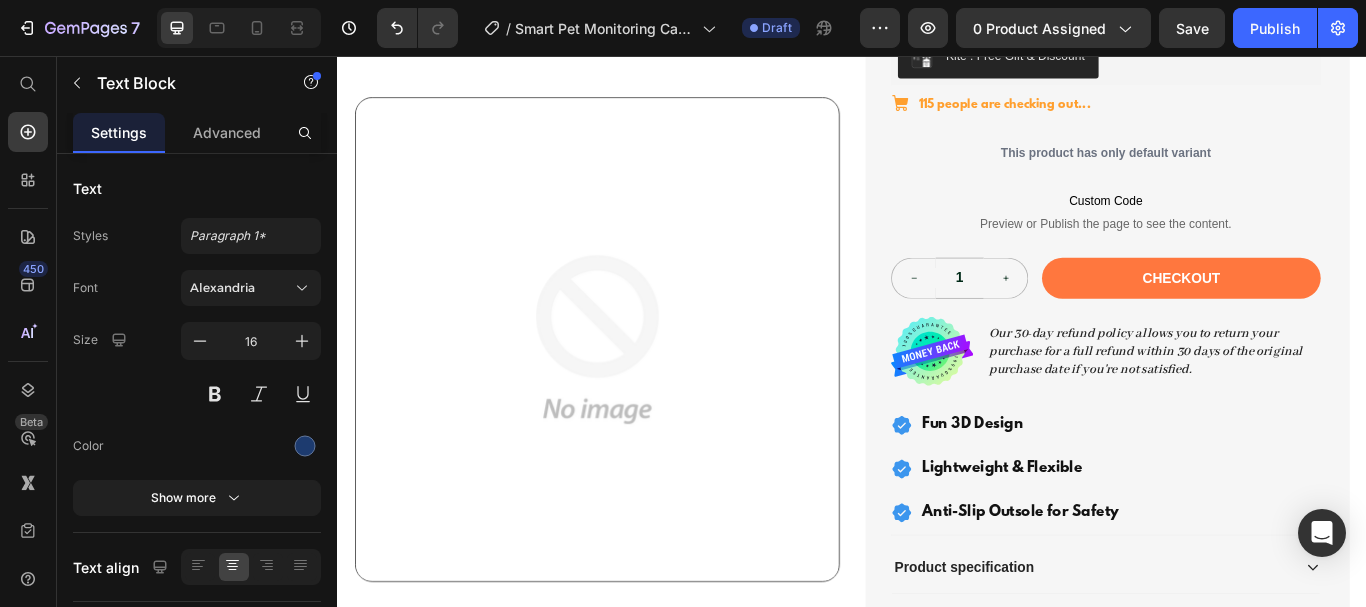 scroll, scrollTop: 447, scrollLeft: 0, axis: vertical 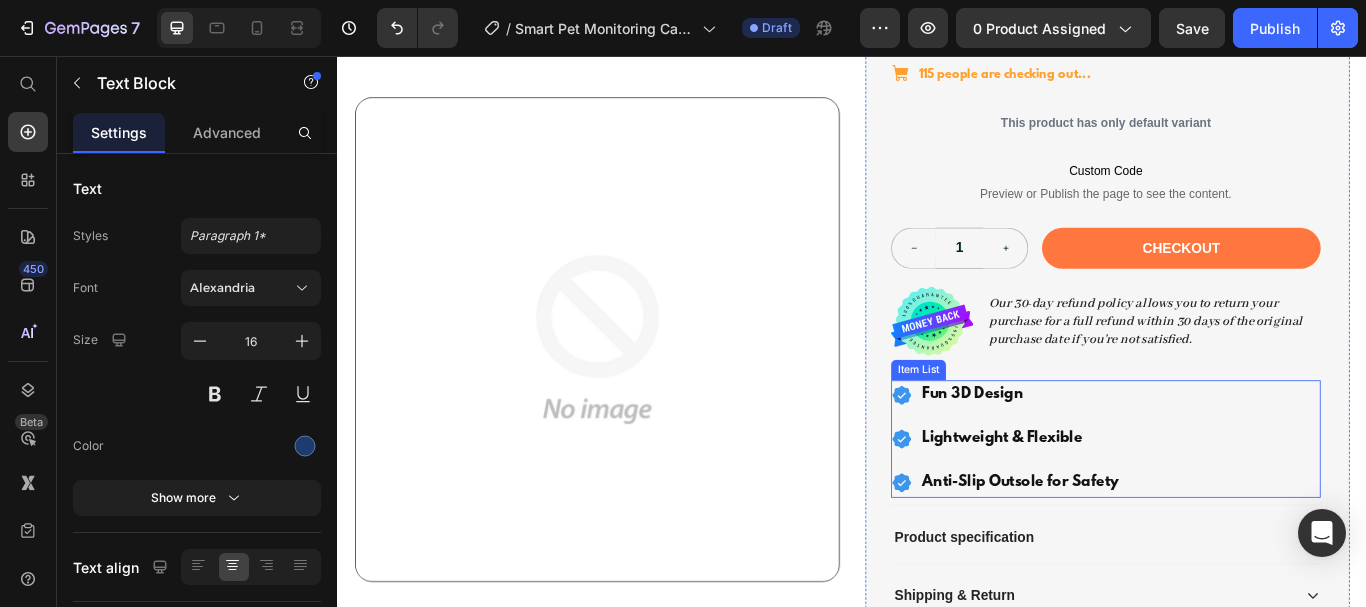 click on "Fun 3D Design" at bounding box center (1132, 452) 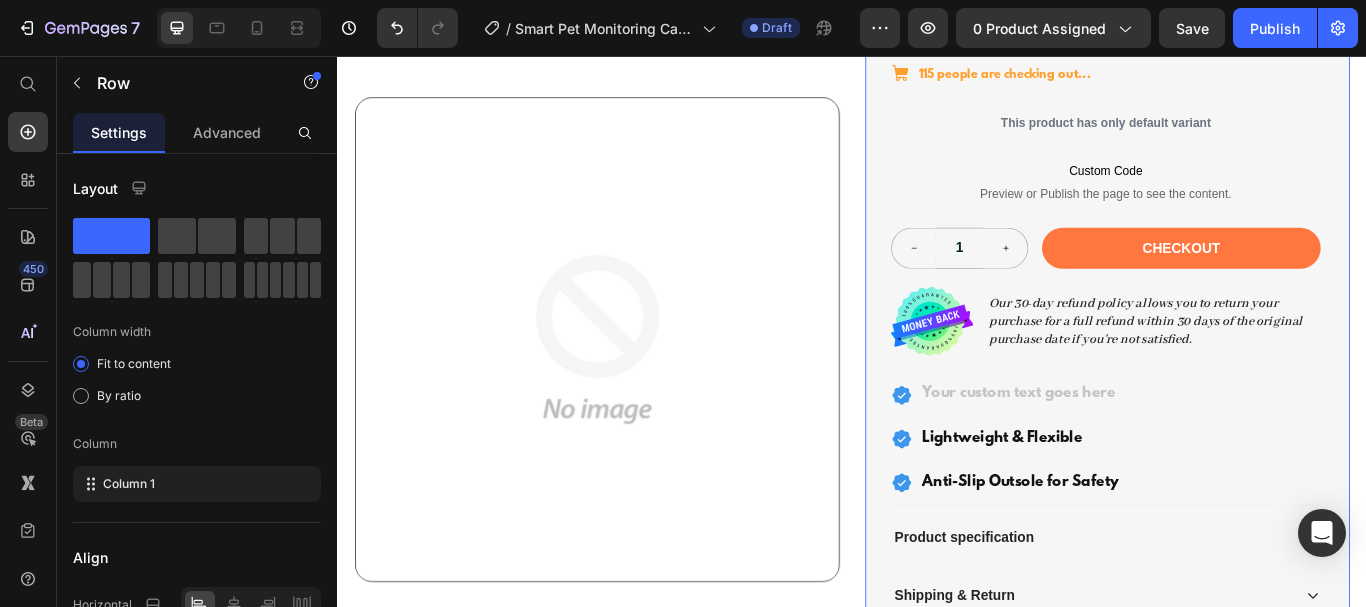 drag, startPoint x: 962, startPoint y: 408, endPoint x: 1040, endPoint y: 465, distance: 96.60745 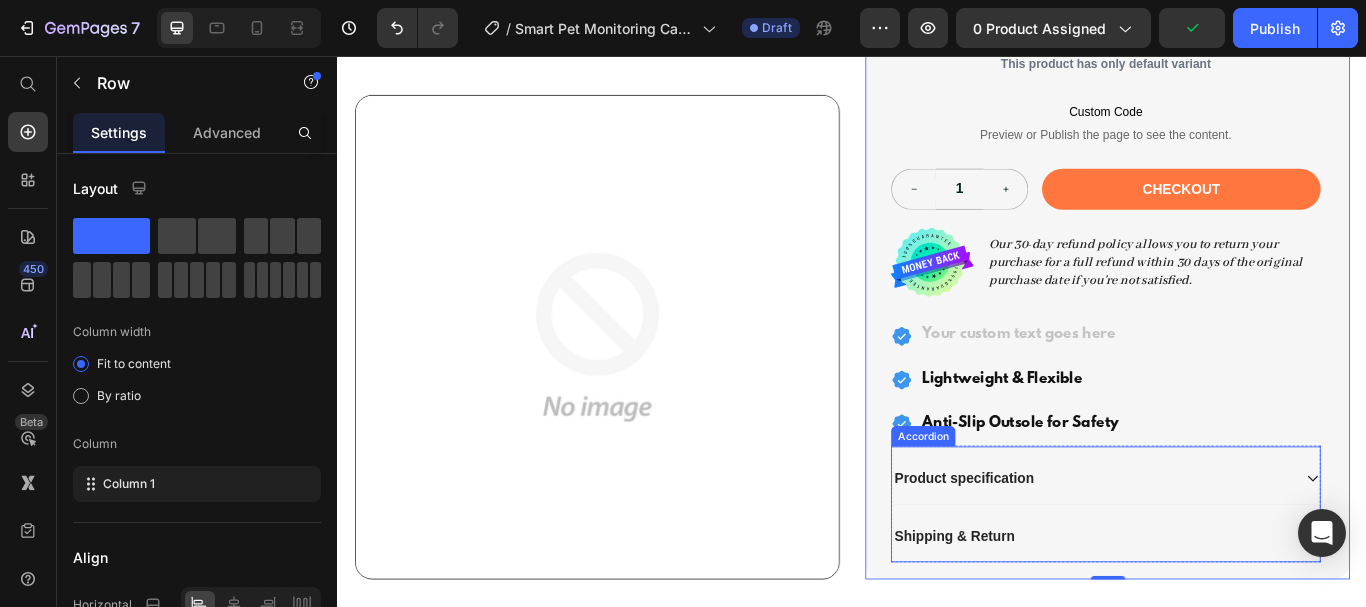 scroll, scrollTop: 613, scrollLeft: 0, axis: vertical 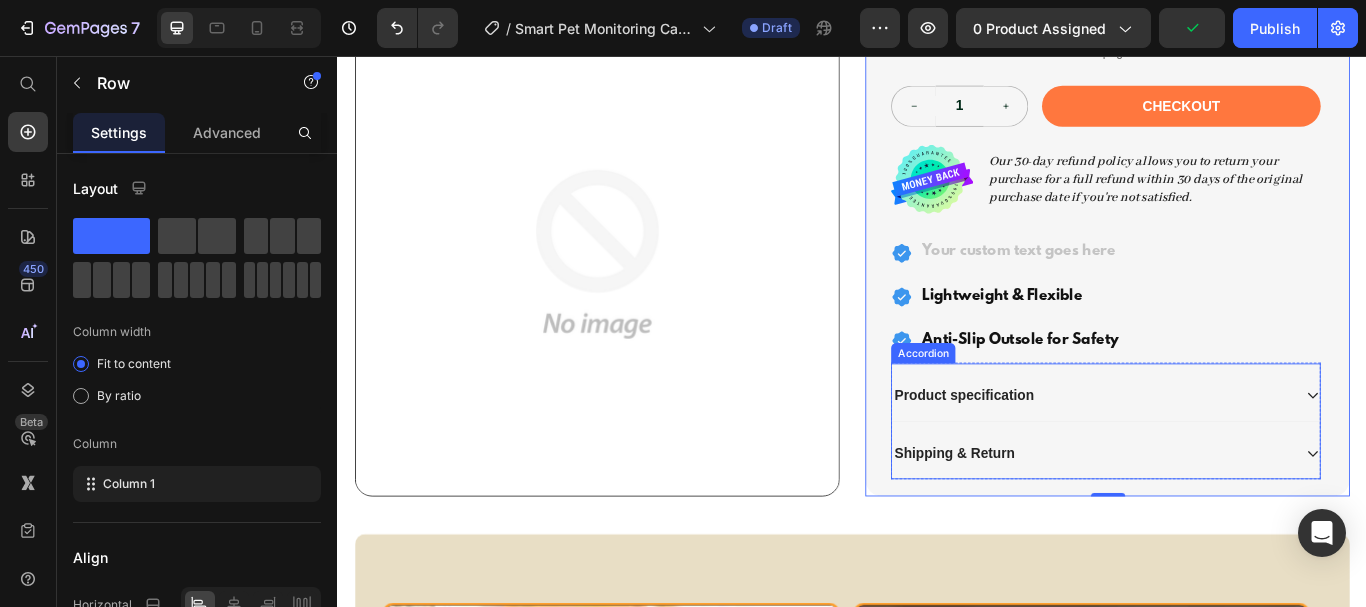 click on "Product specification" at bounding box center [1067, 452] 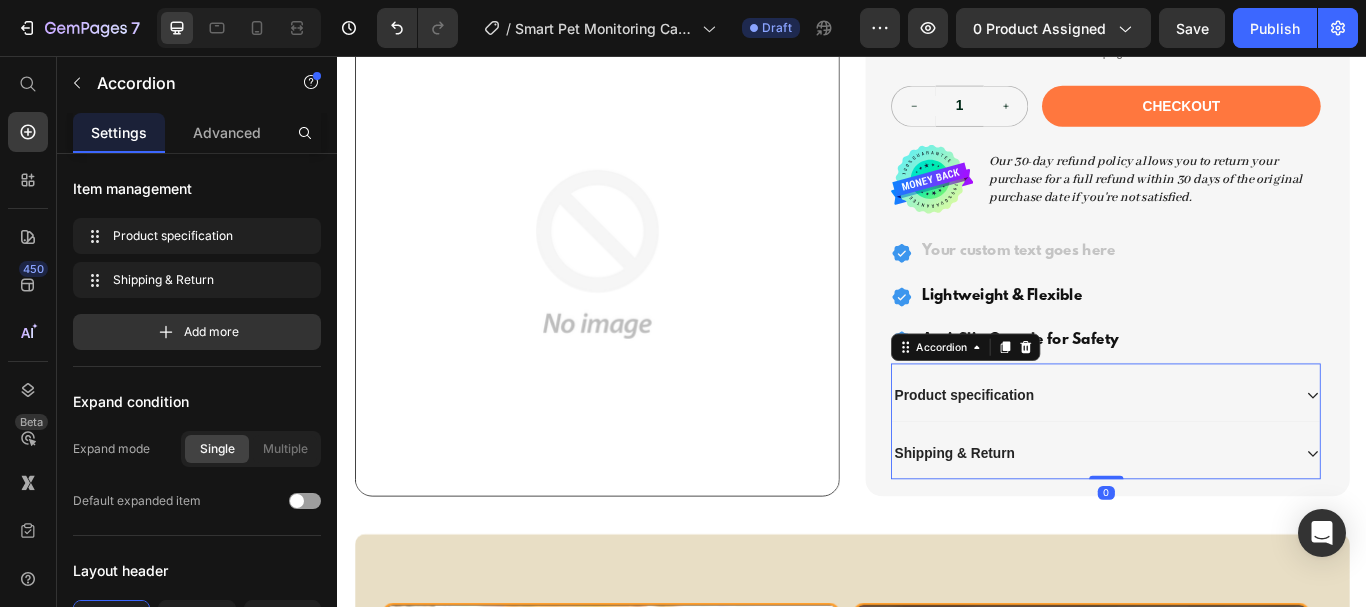 click on "Product specification" at bounding box center (1216, 452) 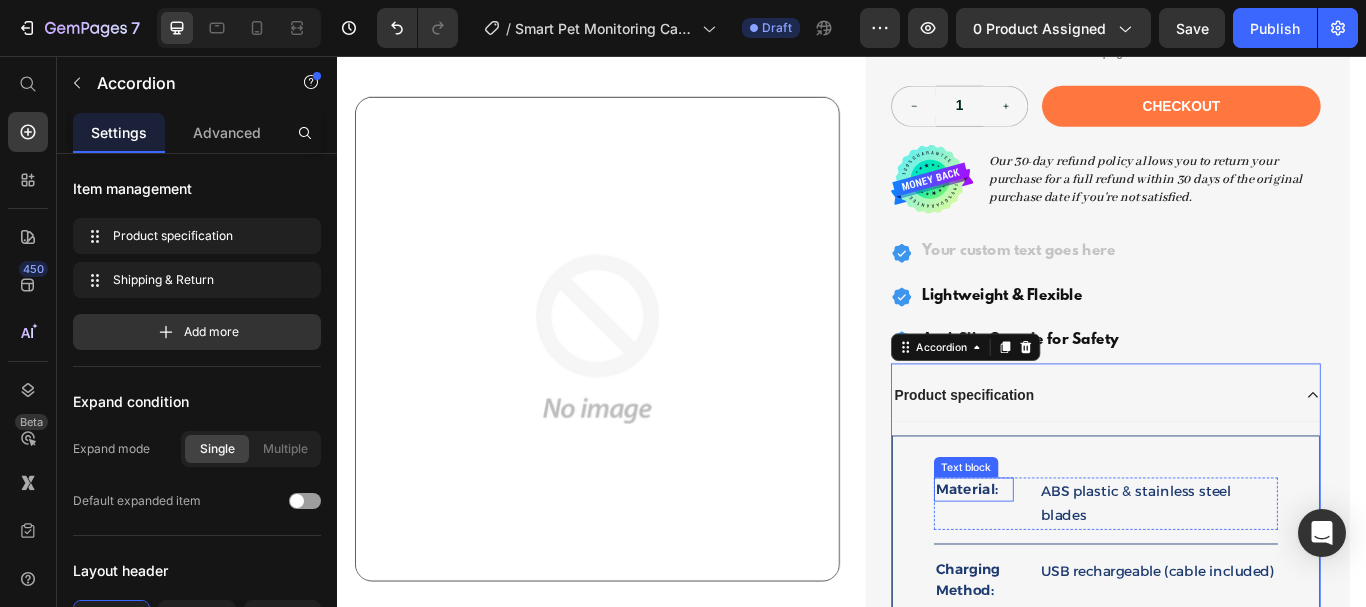 click on "Material:" at bounding box center (1078, 562) 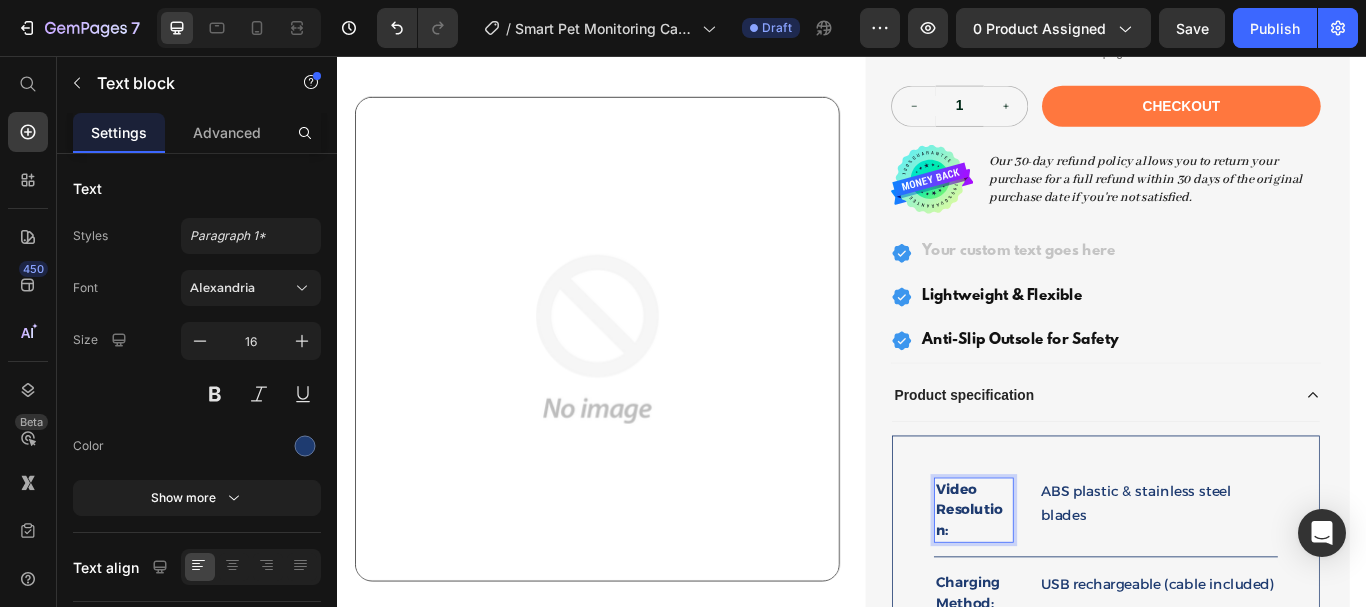 scroll, scrollTop: 32, scrollLeft: 0, axis: vertical 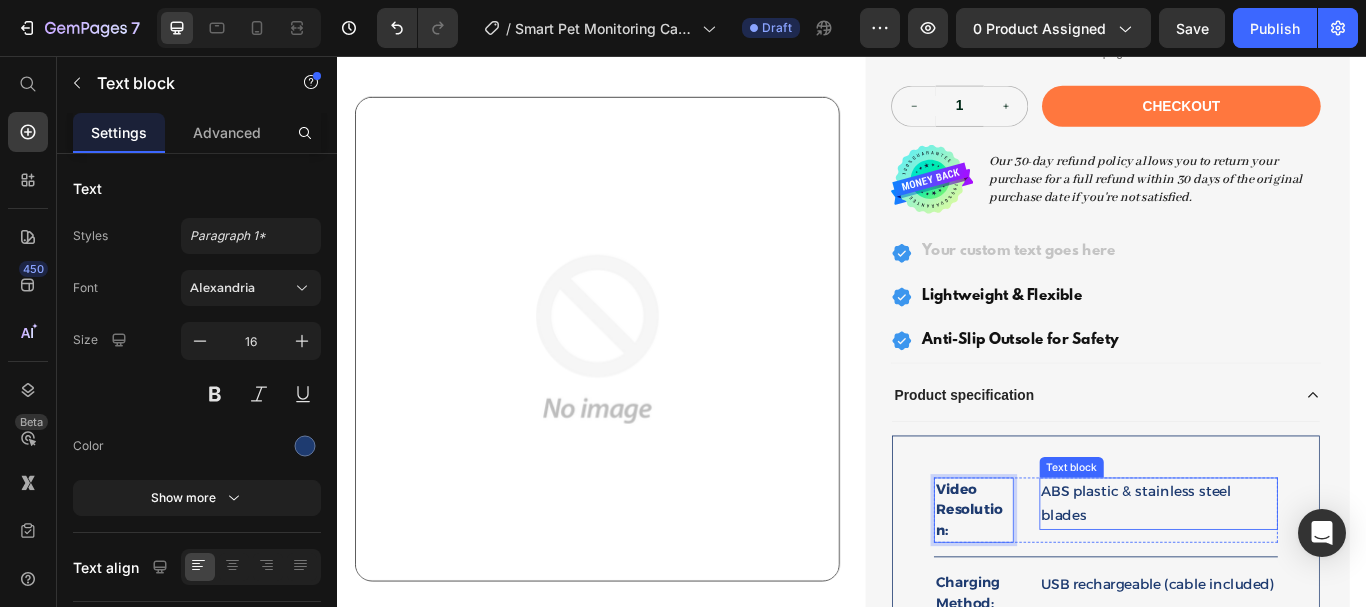 click on "ABS plastic & stainless steel blades Text block" at bounding box center [1294, 579] 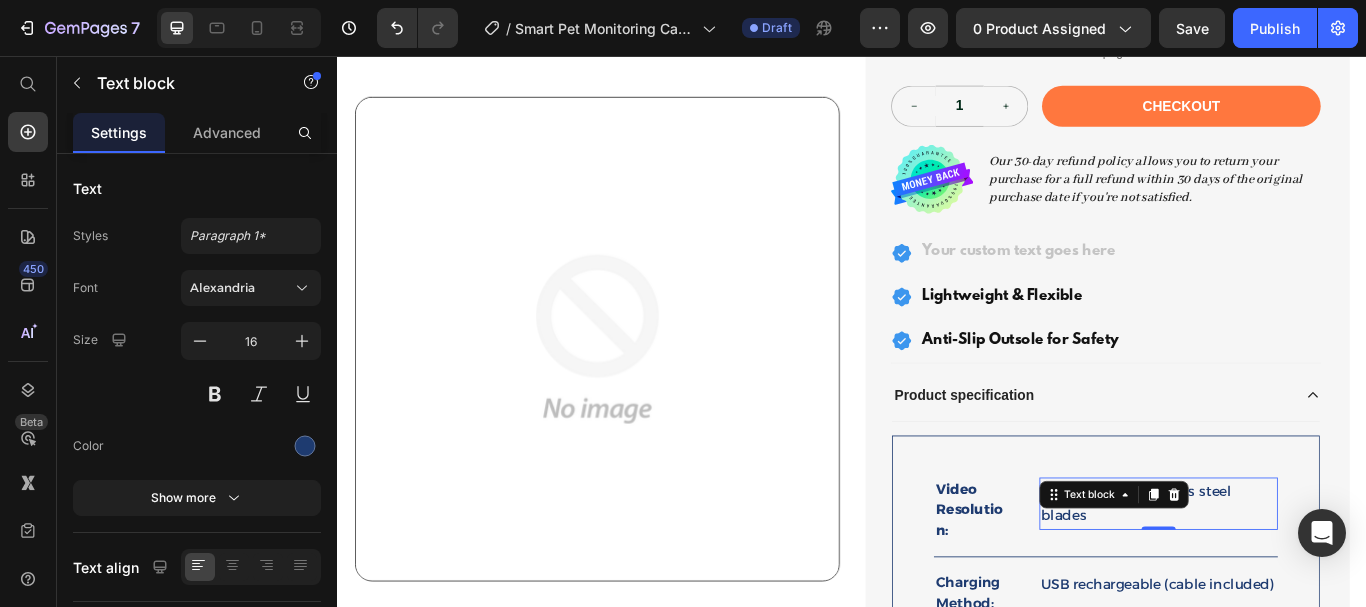 scroll, scrollTop: 0, scrollLeft: 0, axis: both 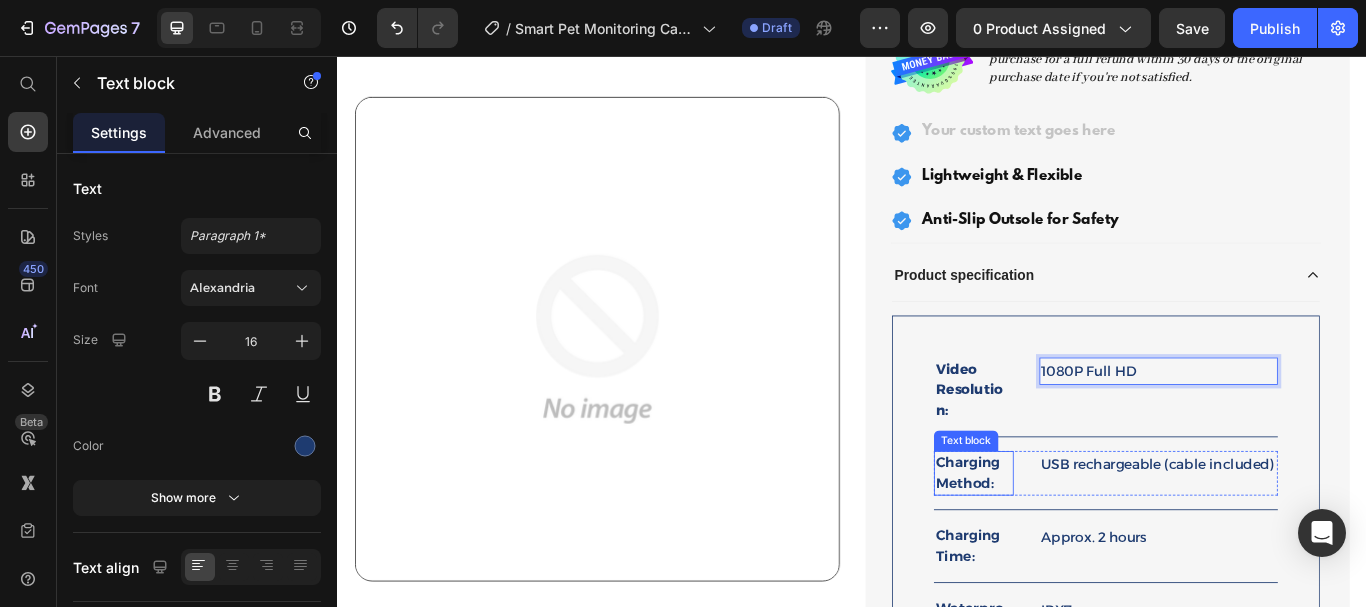 click on "Charging Method:" at bounding box center [1078, 543] 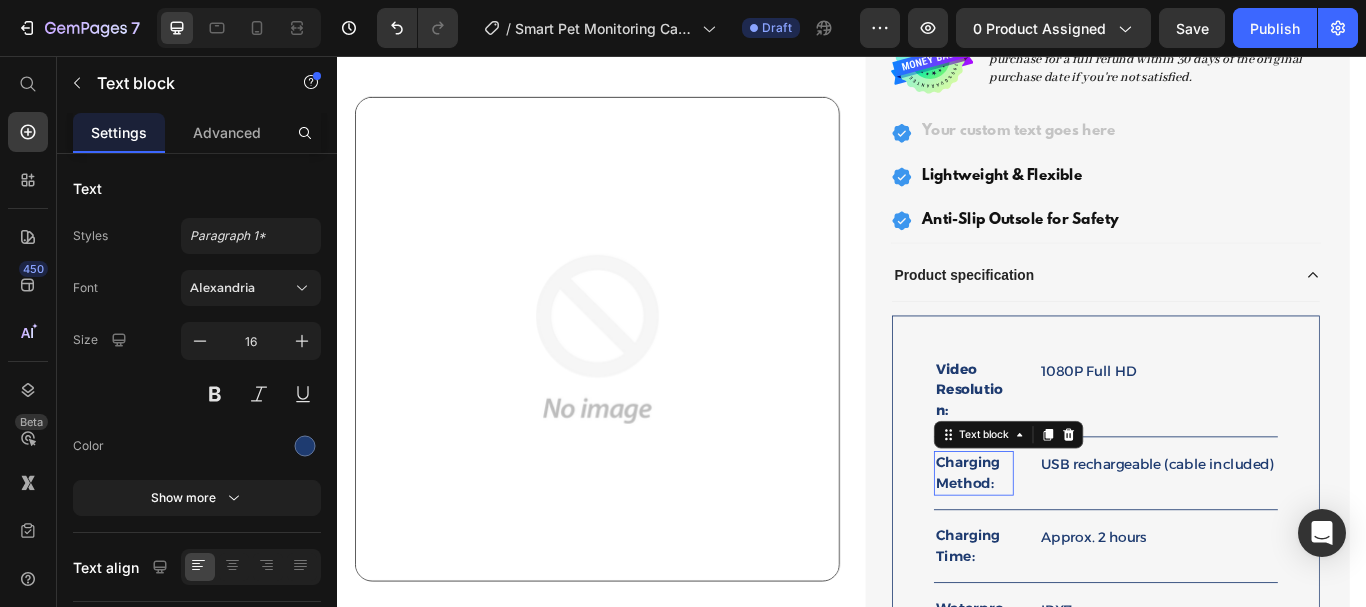 scroll, scrollTop: 0, scrollLeft: 0, axis: both 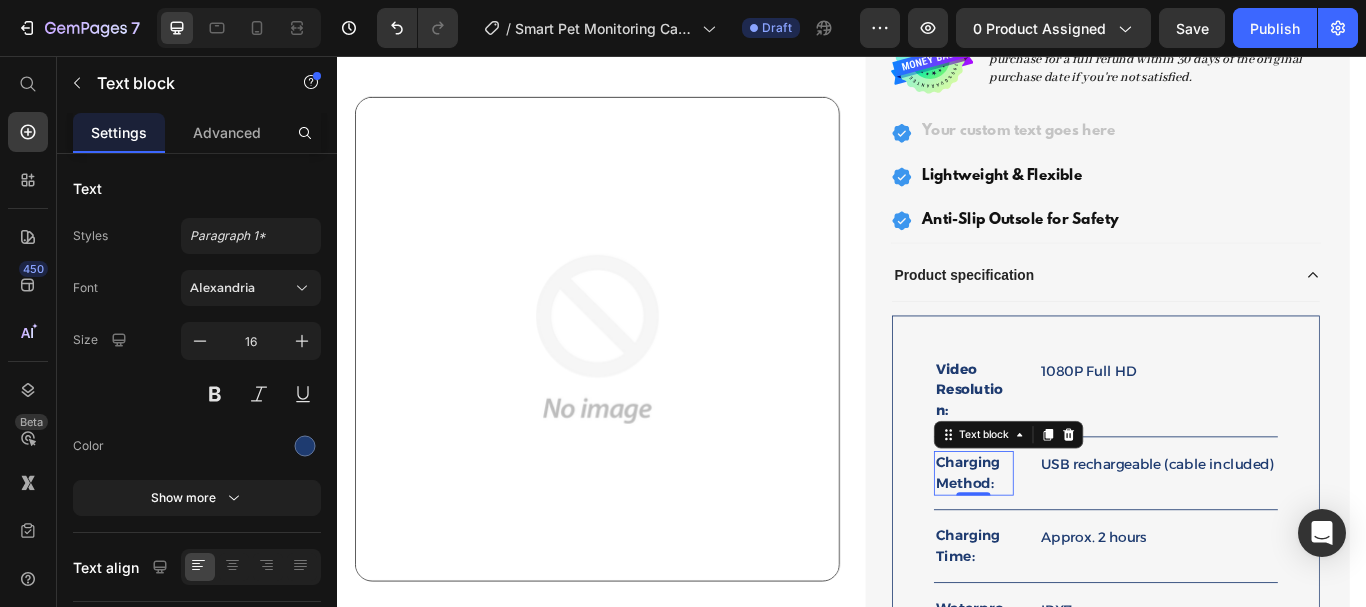 click on "Charging Method:" at bounding box center (1078, 543) 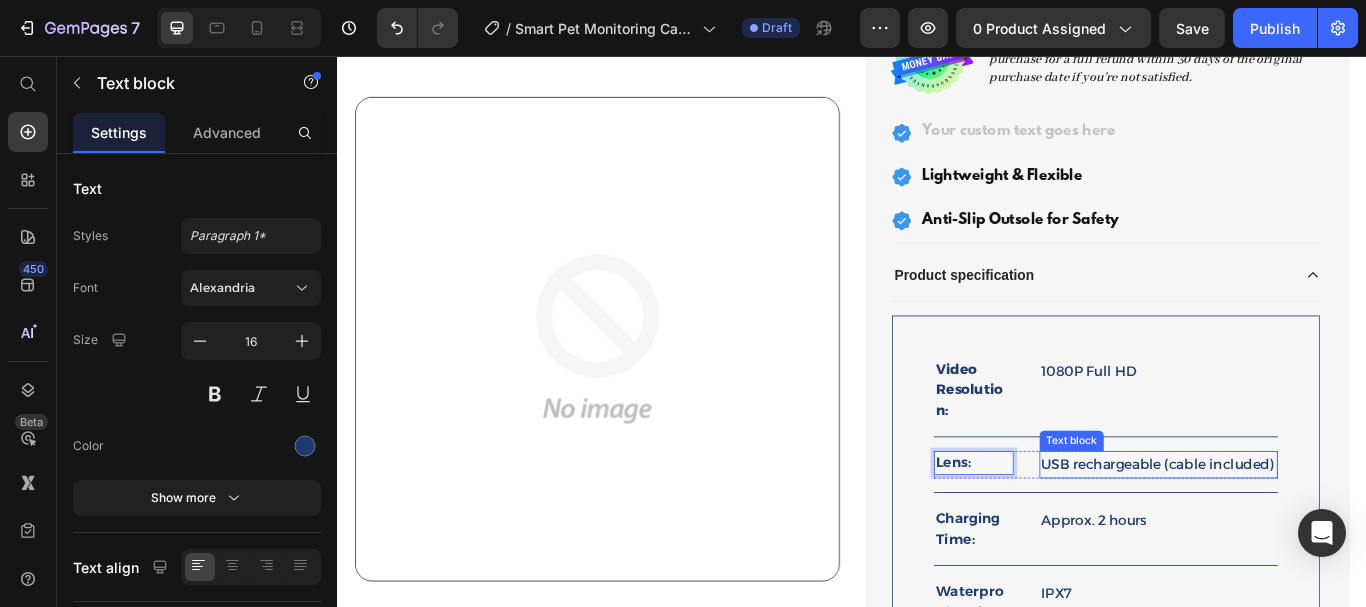 click on "USB rechargeable (cable included)" at bounding box center (1294, 533) 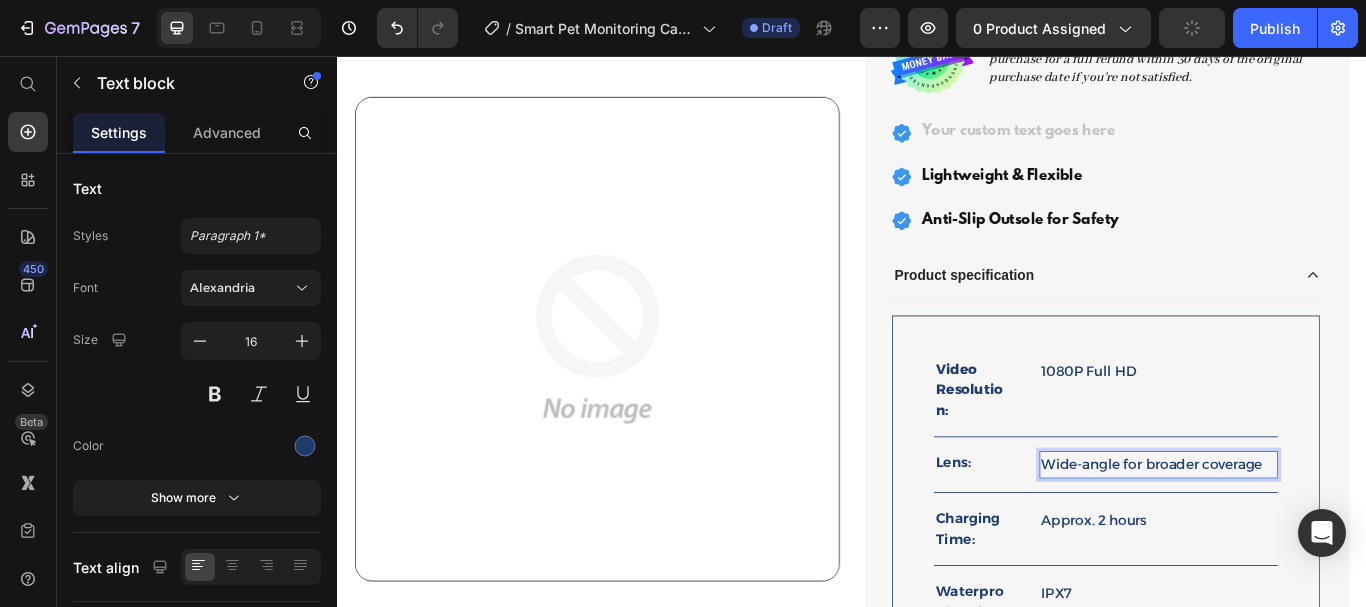 click on "Charging Time:" at bounding box center [1078, 608] 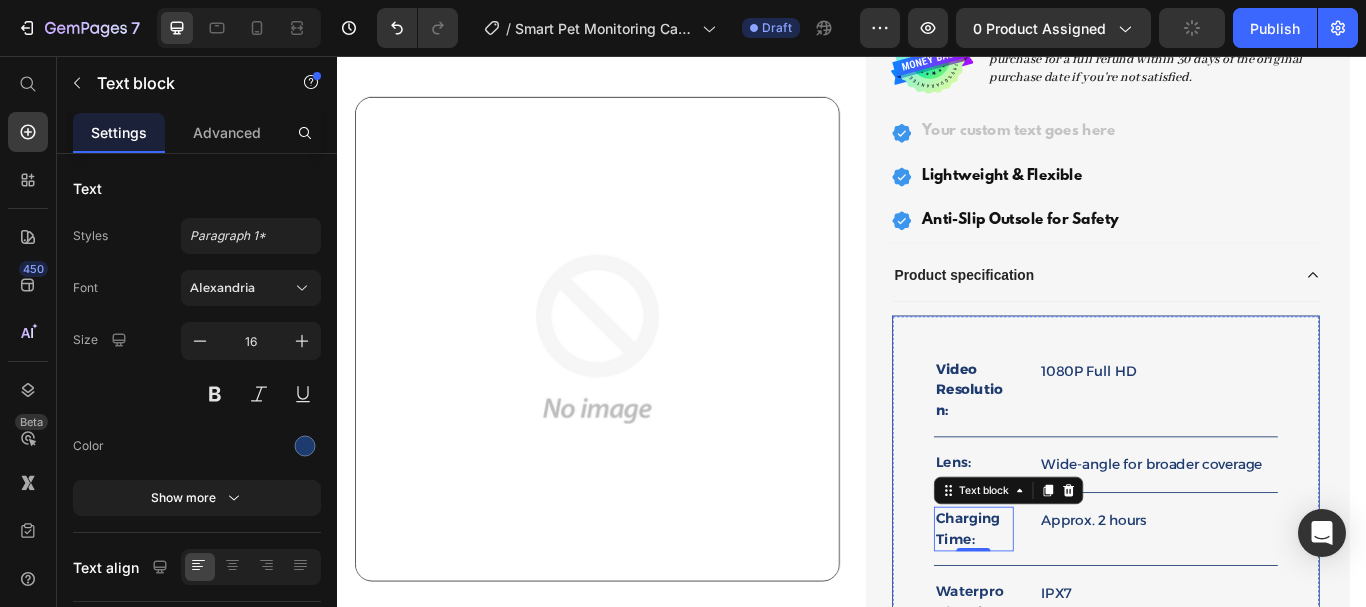 click on "Title Line" at bounding box center (1232, 820) 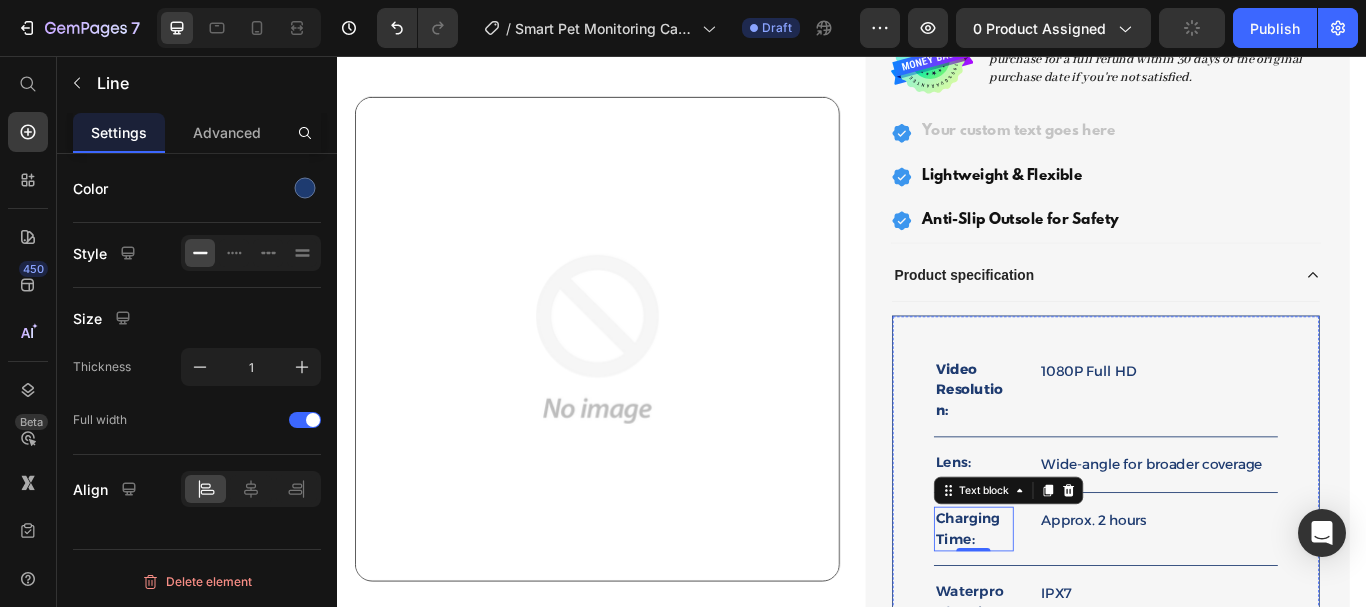 scroll, scrollTop: 1007, scrollLeft: 0, axis: vertical 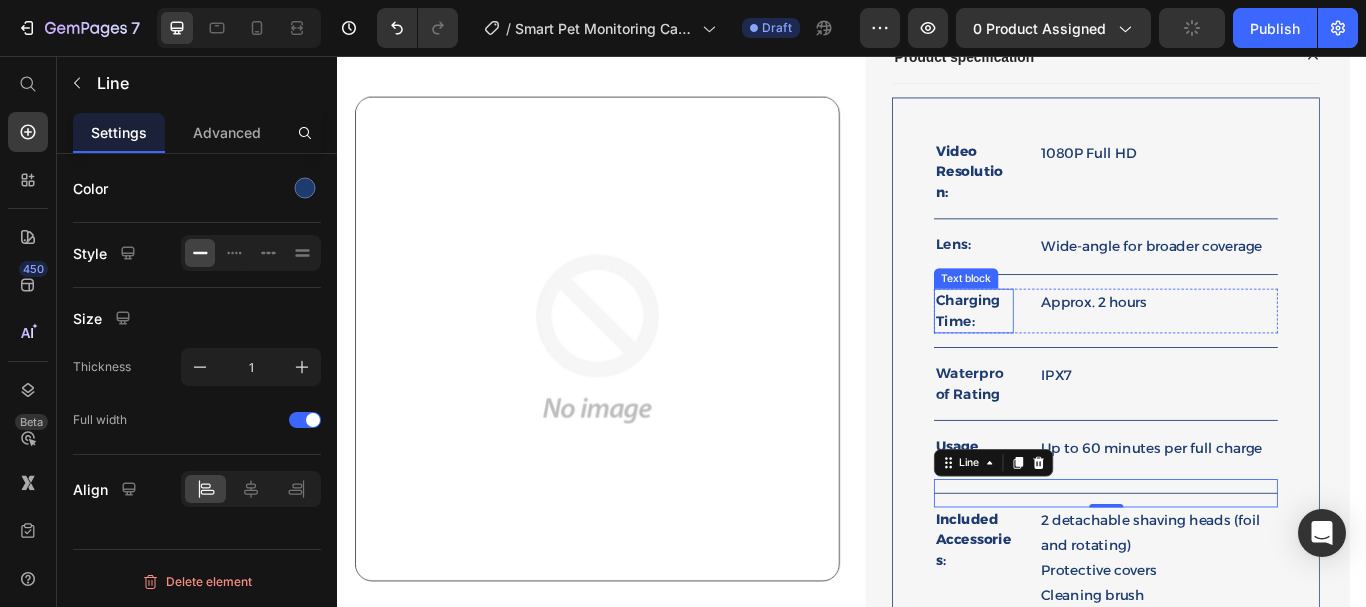 click on "Charging Time:" at bounding box center [1078, 354] 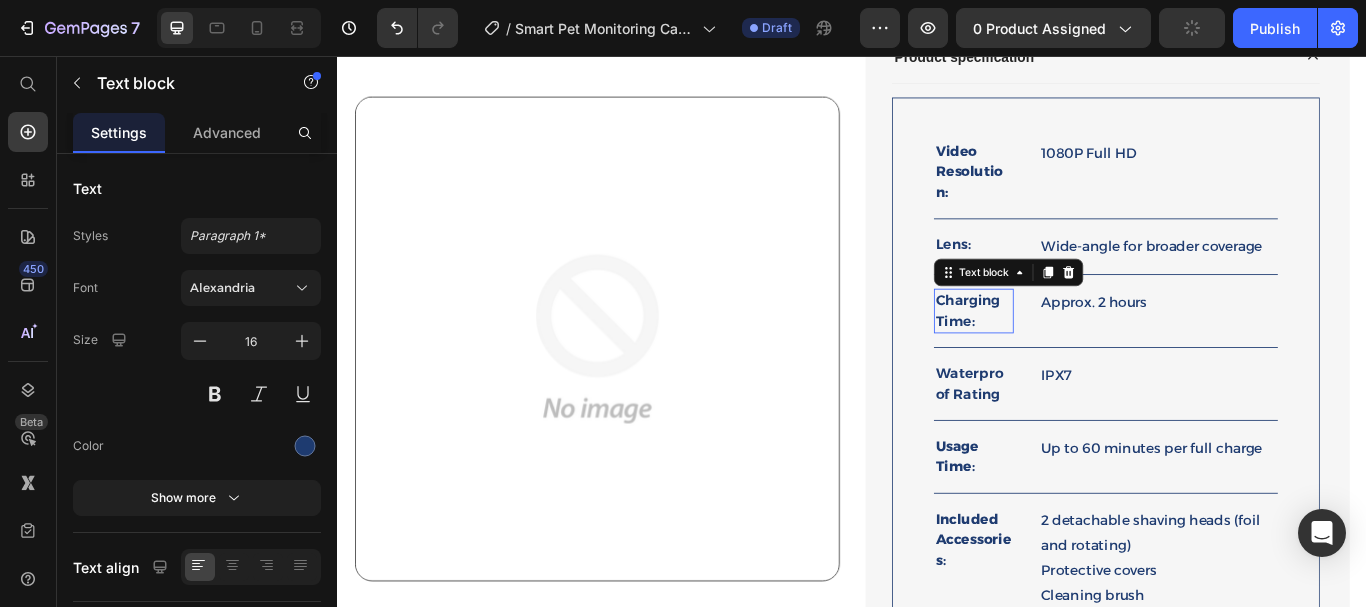 click on "Charging Time:" at bounding box center [1078, 354] 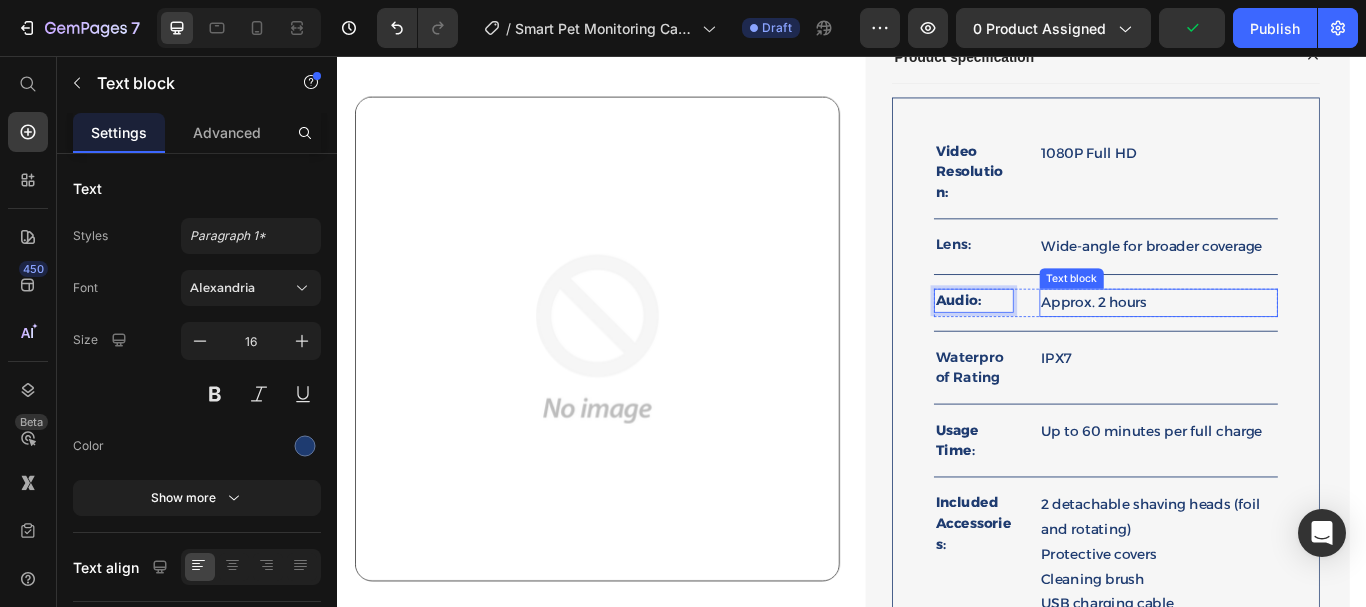 click on "Approx. 2 hours" at bounding box center (1294, 344) 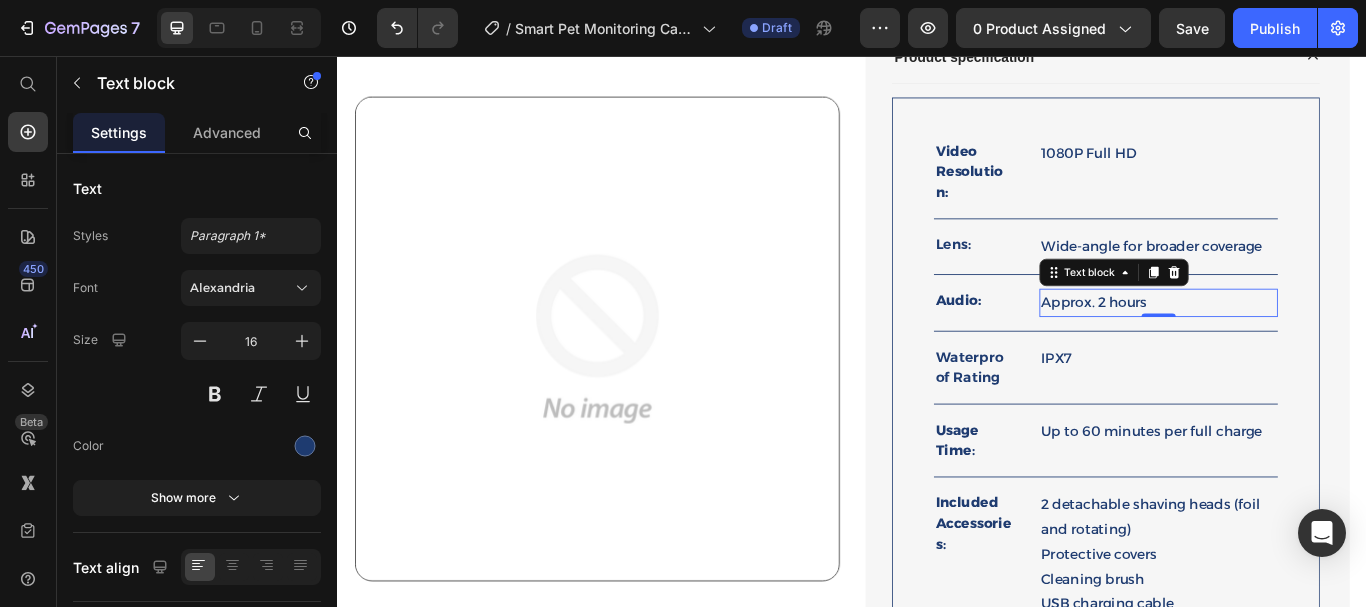 click on "Approx. 2 hours" at bounding box center [1294, 344] 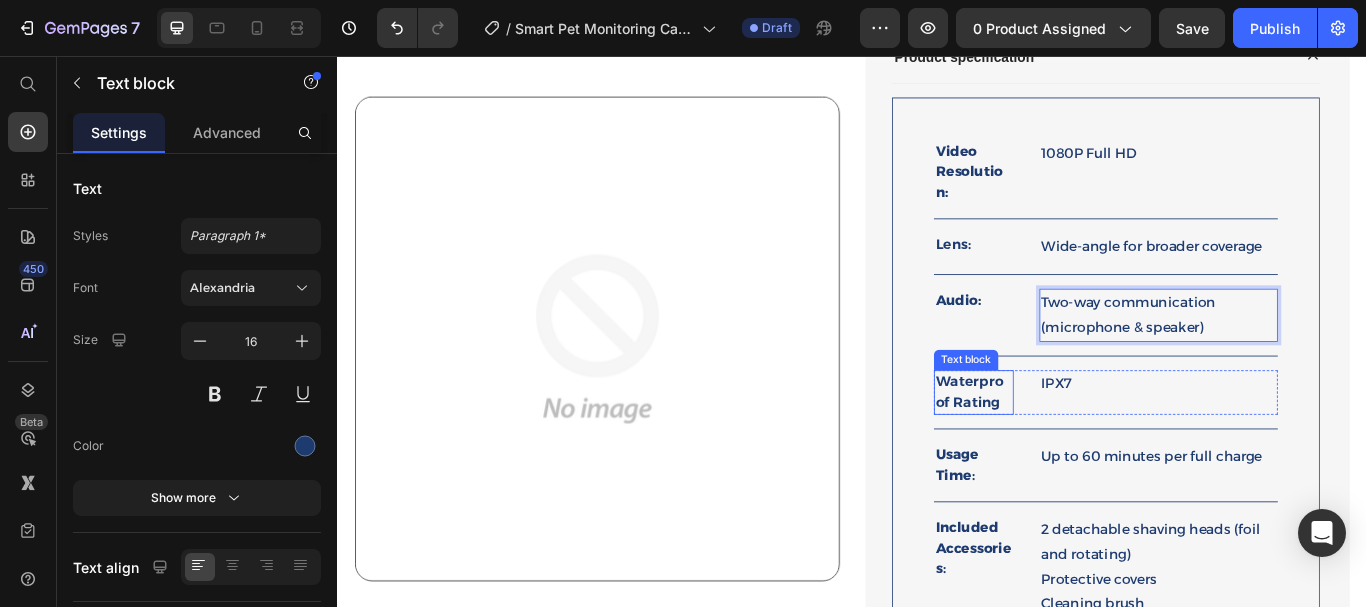 click on "Waterproof Rating" at bounding box center [1078, 449] 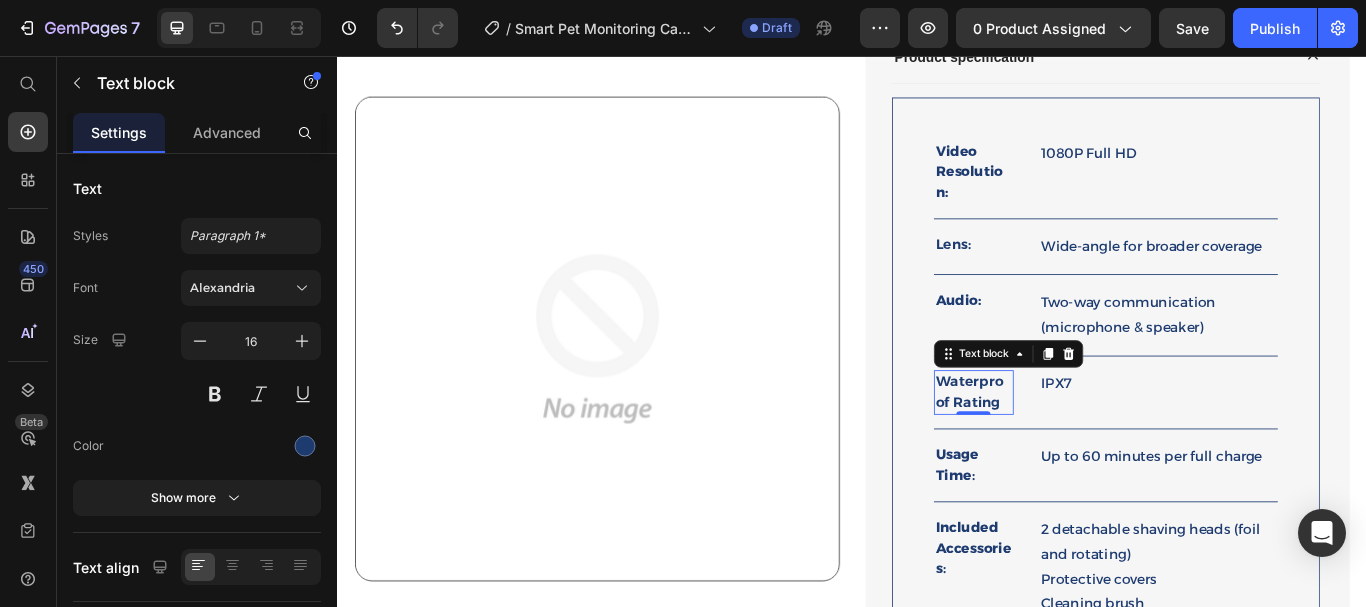 click on "Waterproof Rating" at bounding box center (1078, 449) 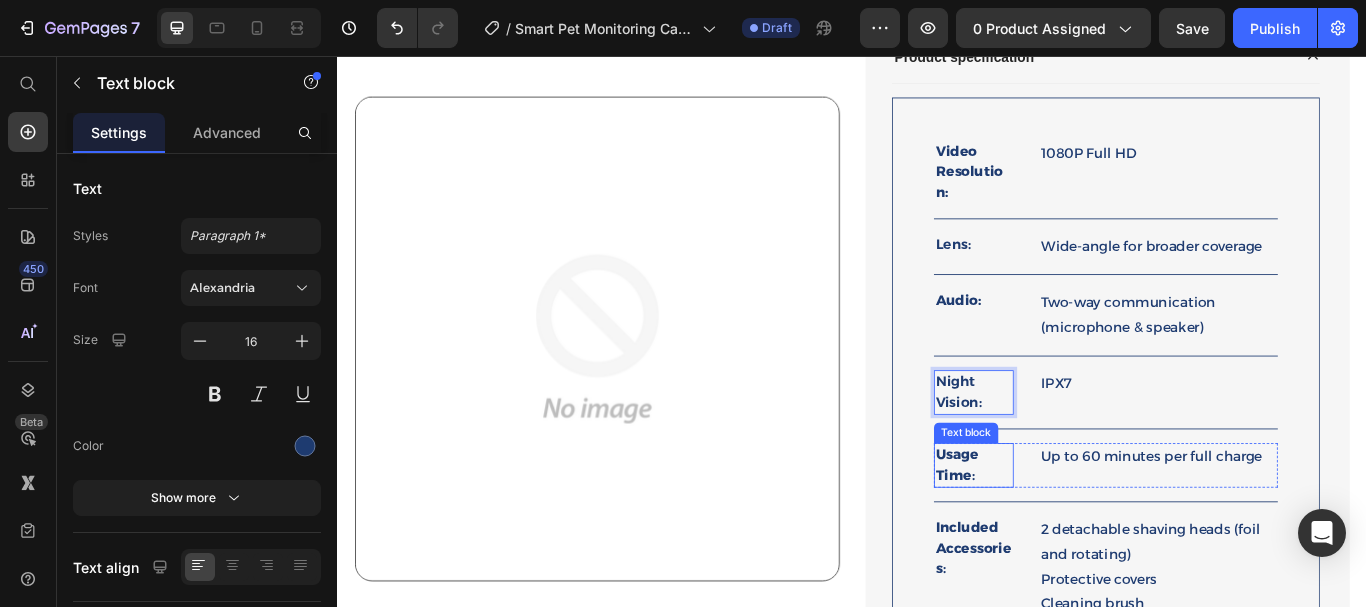 click on "Usage Time" at bounding box center [1059, 533] 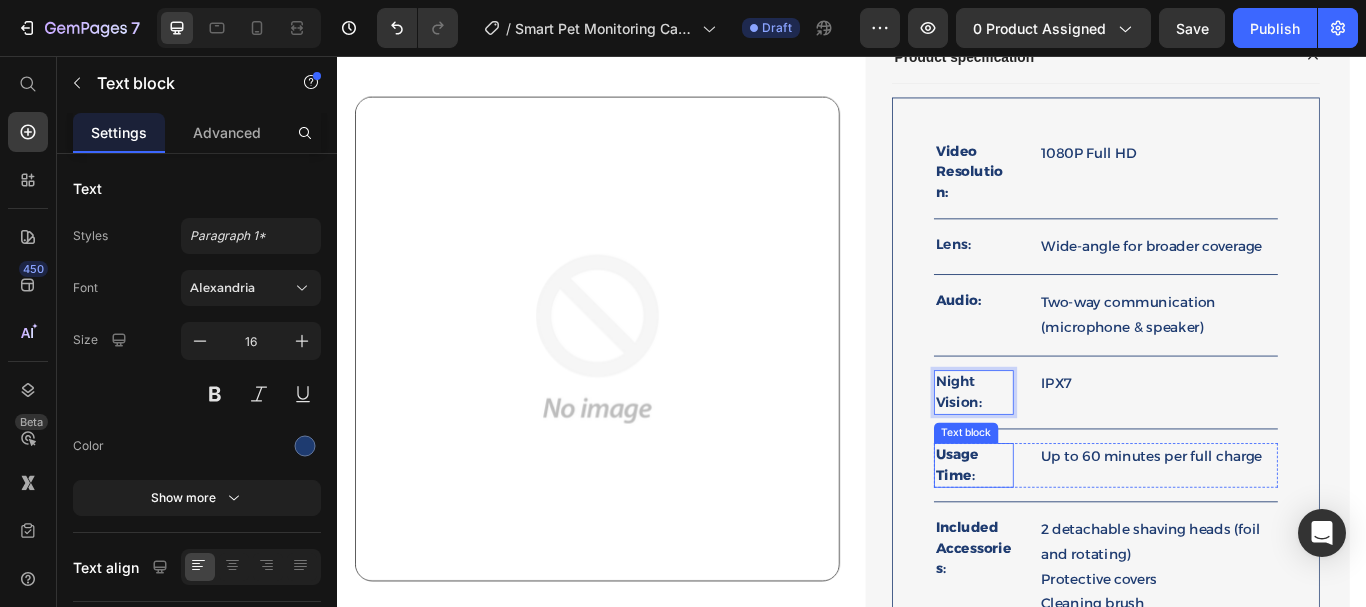 click on "Up to 60 minutes per full charge" at bounding box center (1294, 524) 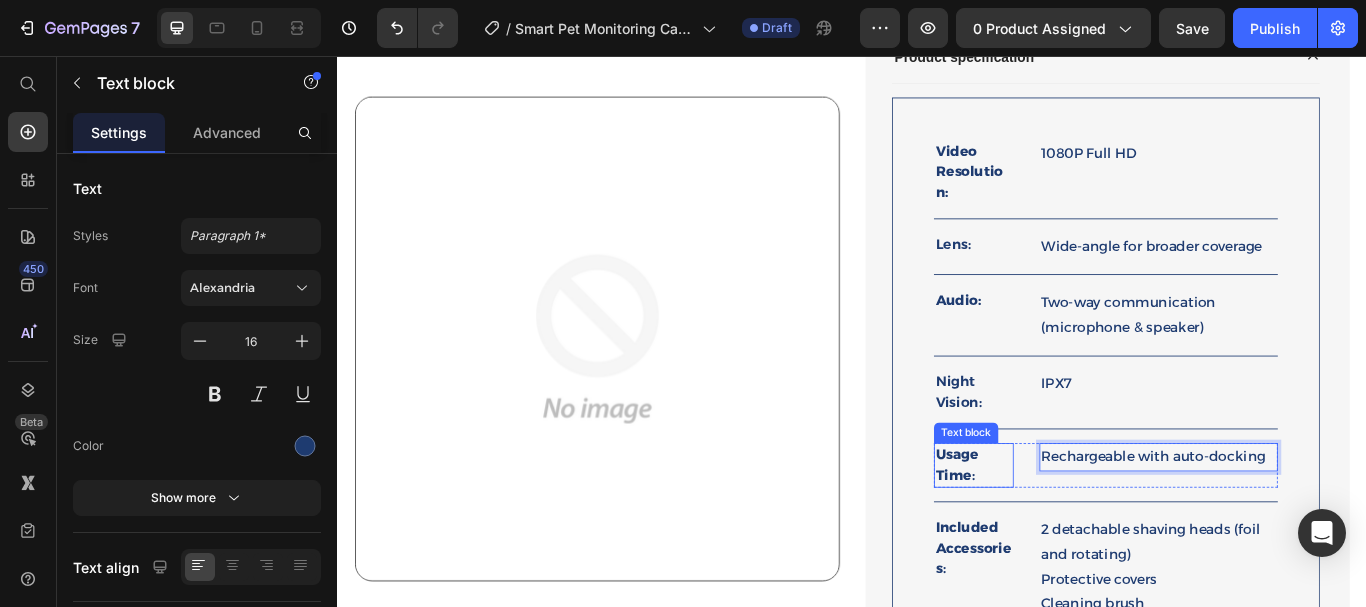 click on "Usage Time" at bounding box center (1059, 533) 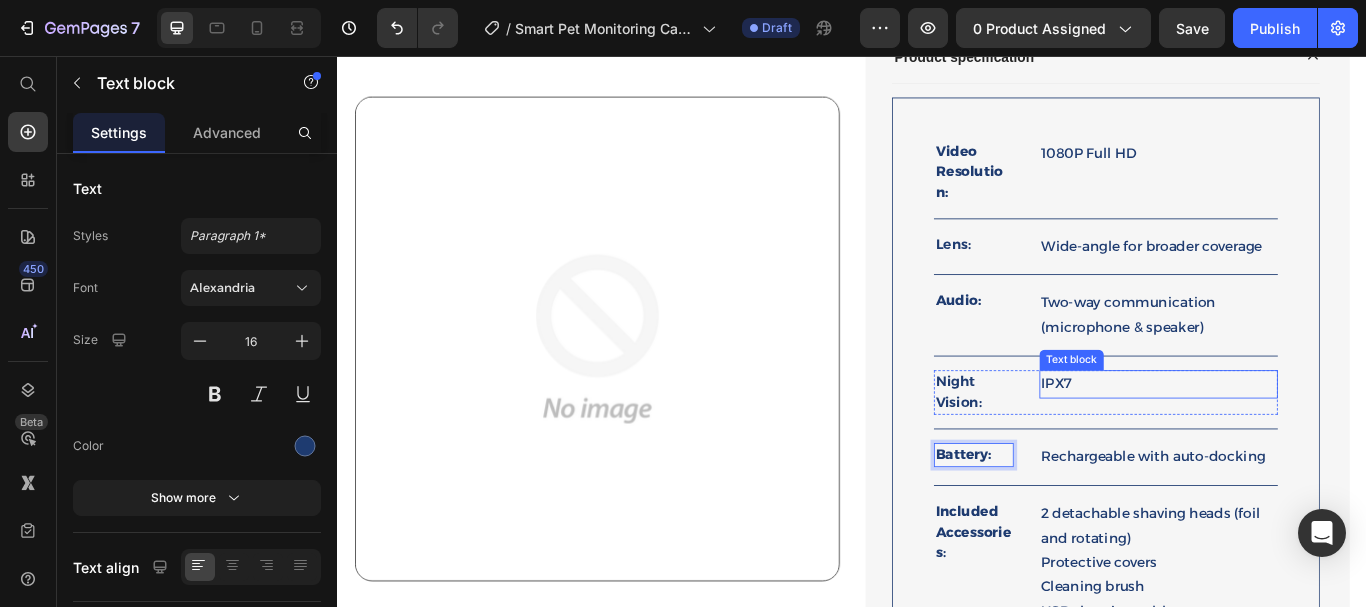 click on "IPX7" at bounding box center [1294, 439] 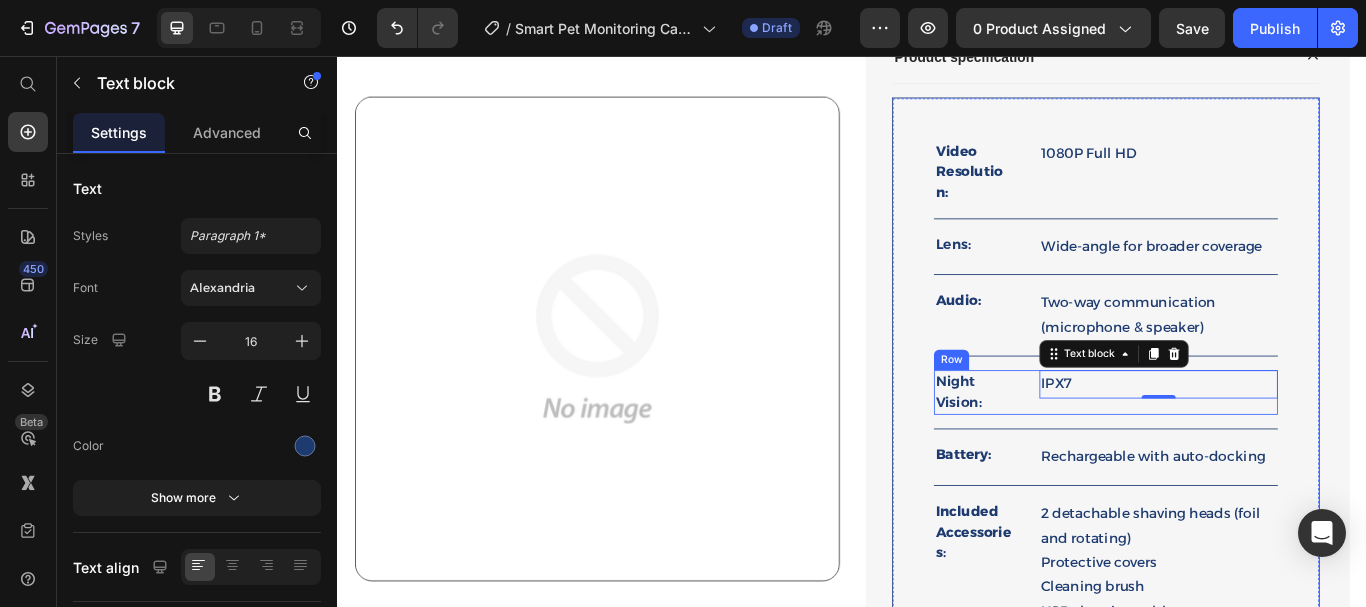 click on "IPX7" at bounding box center [1294, 439] 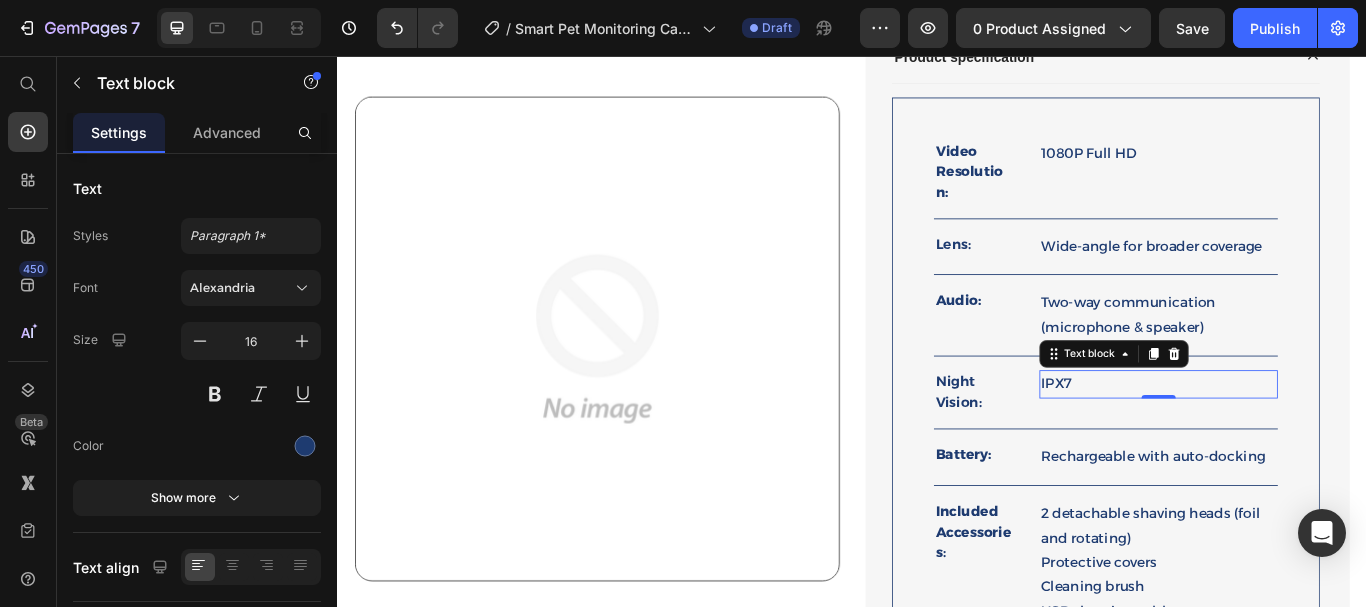 click on "IPX7" at bounding box center [1294, 439] 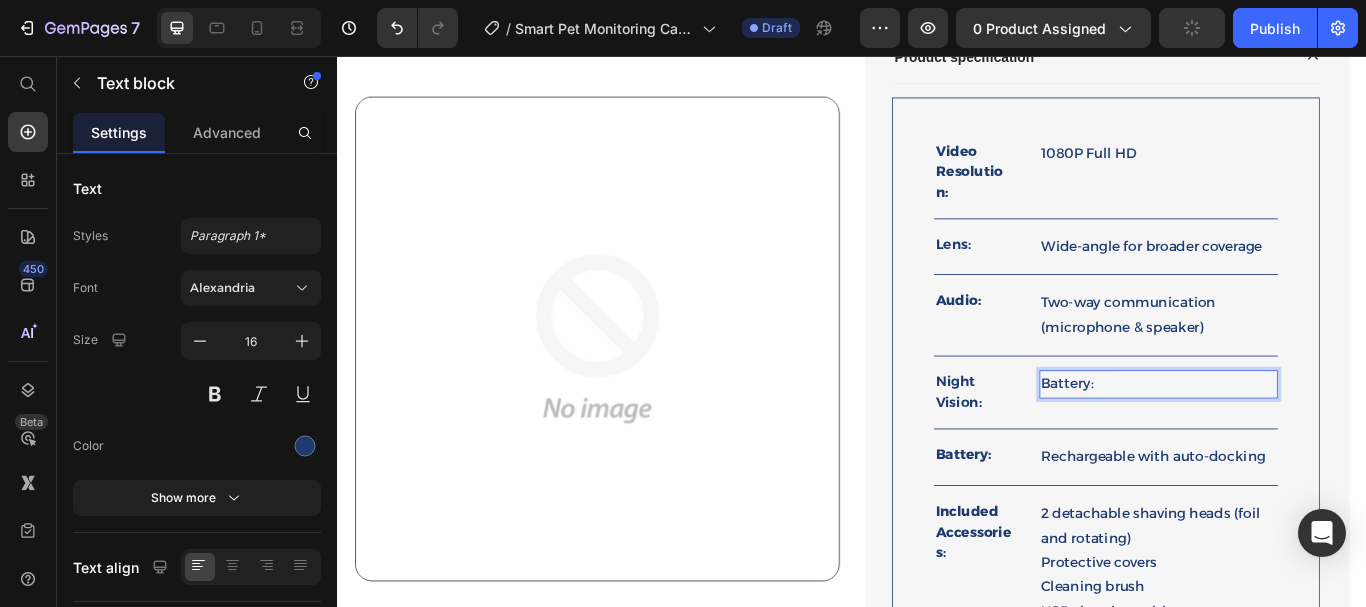 click on "Battery:" at bounding box center [1294, 439] 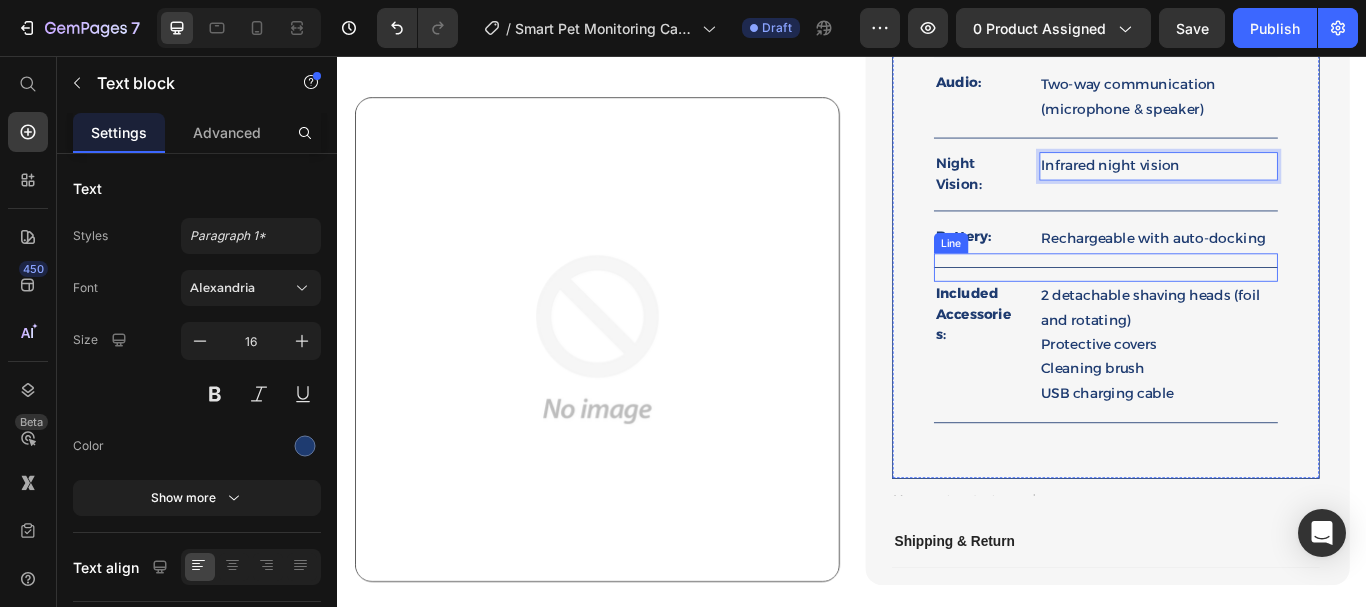 scroll, scrollTop: 1293, scrollLeft: 0, axis: vertical 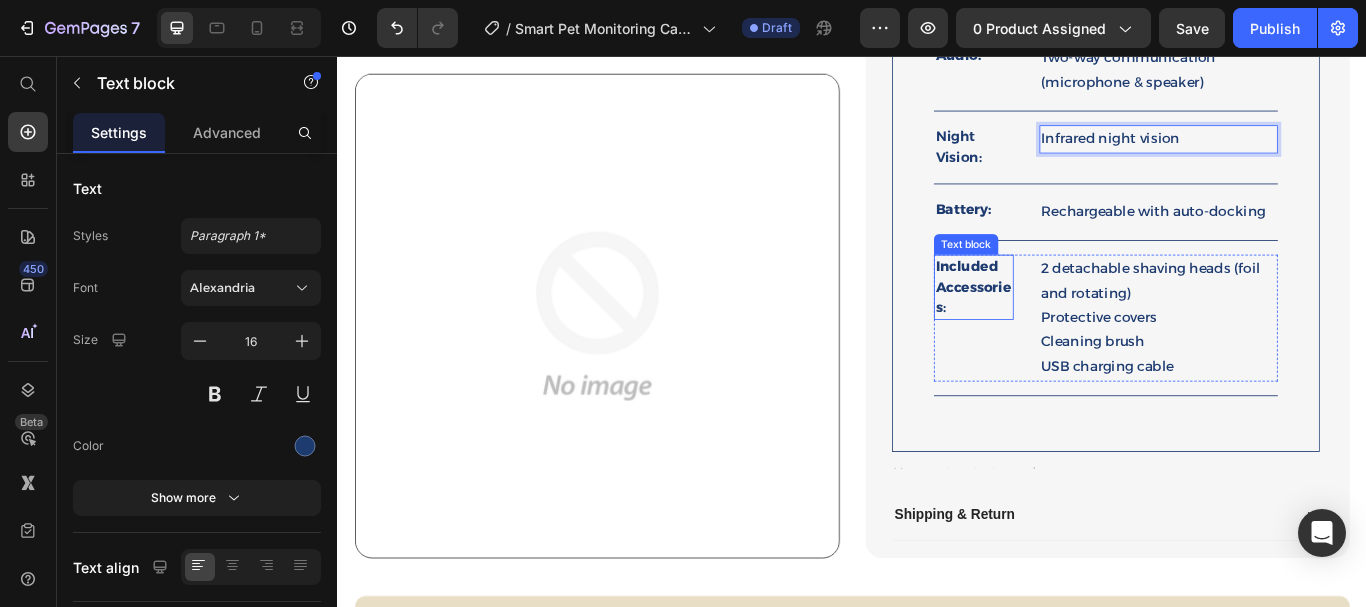 click on "Included Accessories" at bounding box center [1078, 325] 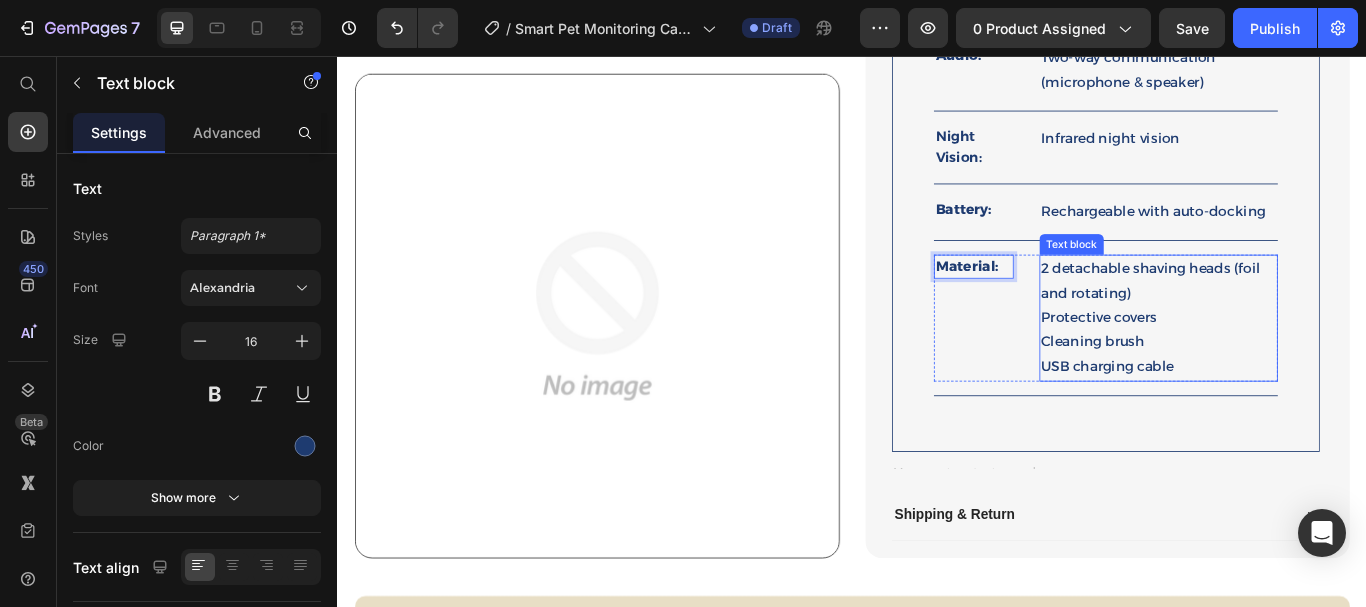 click on "2 detachable shaving heads (foil and rotating)" at bounding box center (1294, 319) 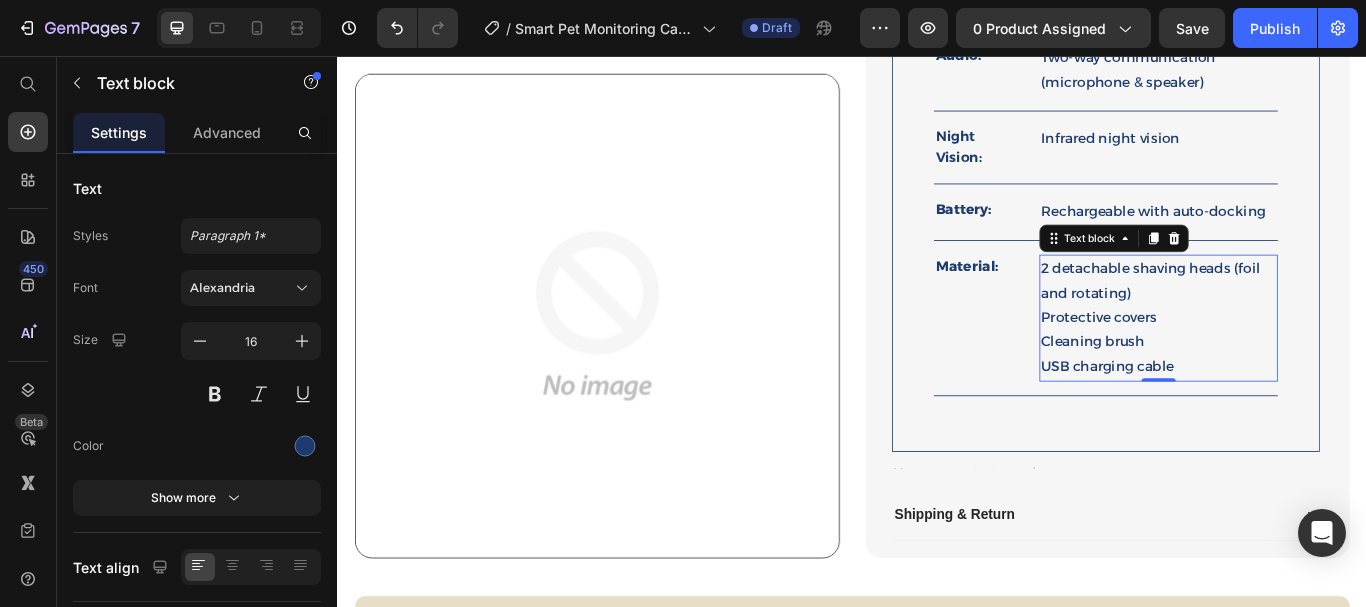 drag, startPoint x: 1301, startPoint y: 319, endPoint x: 1299, endPoint y: 283, distance: 36.05551 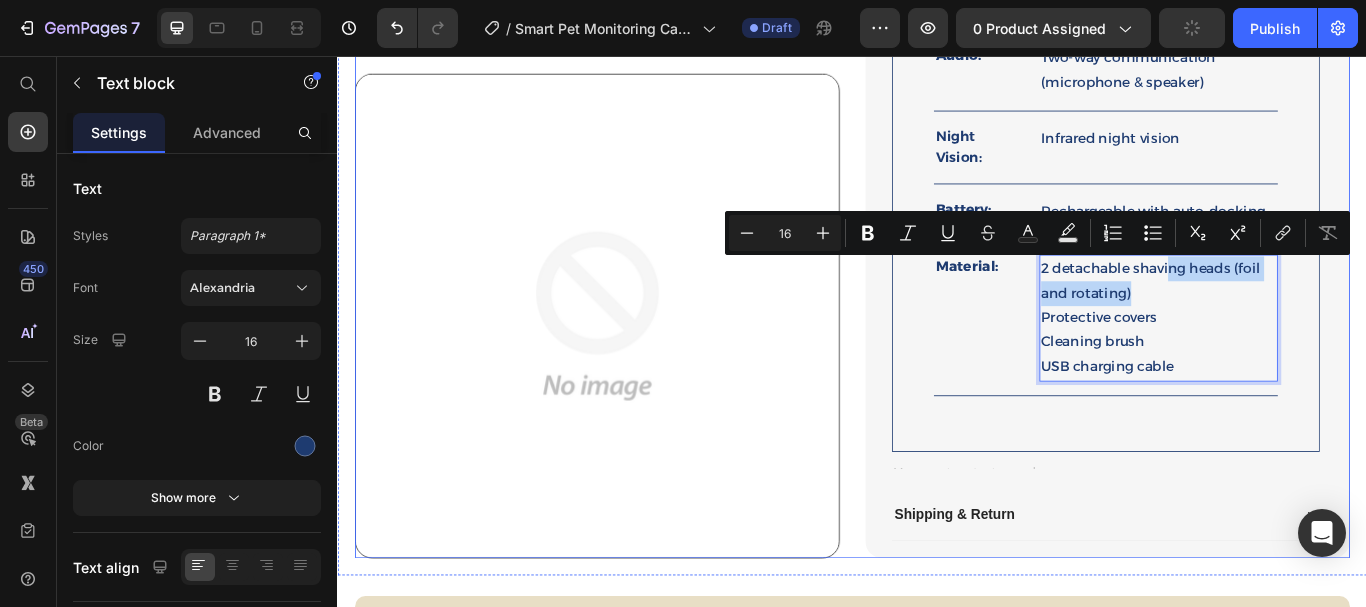 click on "Product Images
Custom Code
Preview or Publish the page to see the content. Custom Code Row Smart Pet Monitoring Camera Robot — 1080P, Wireless, Night Vision Product Title $139.00 Product Price $155.00 Product Price SALE 10% OFF Discount Tag Row Kite : Free Gift & Discount Kite : Free Gift & Discount Row
Icon 115 people are checking out... Text Block Row This product has only default variant Product Variants & Swatches
Custom Code
Preview or Publish the page to see the content. Custom Code 1 Product Quantity Checkout Add to Cart Row Image Our 30-day refund policy allows you to return your purchase for a full refund within 30 days of the original purchase date if you're not satisfied. Text Block Row Row Row
Lightweight & Flexible
Anti-Slip Outsole for Safety Item List
Product specification Video Resolution: Text block 1080P Full HD Text block Row                Title Line Lens: Text block Text block Row Row" at bounding box center [937, -253] 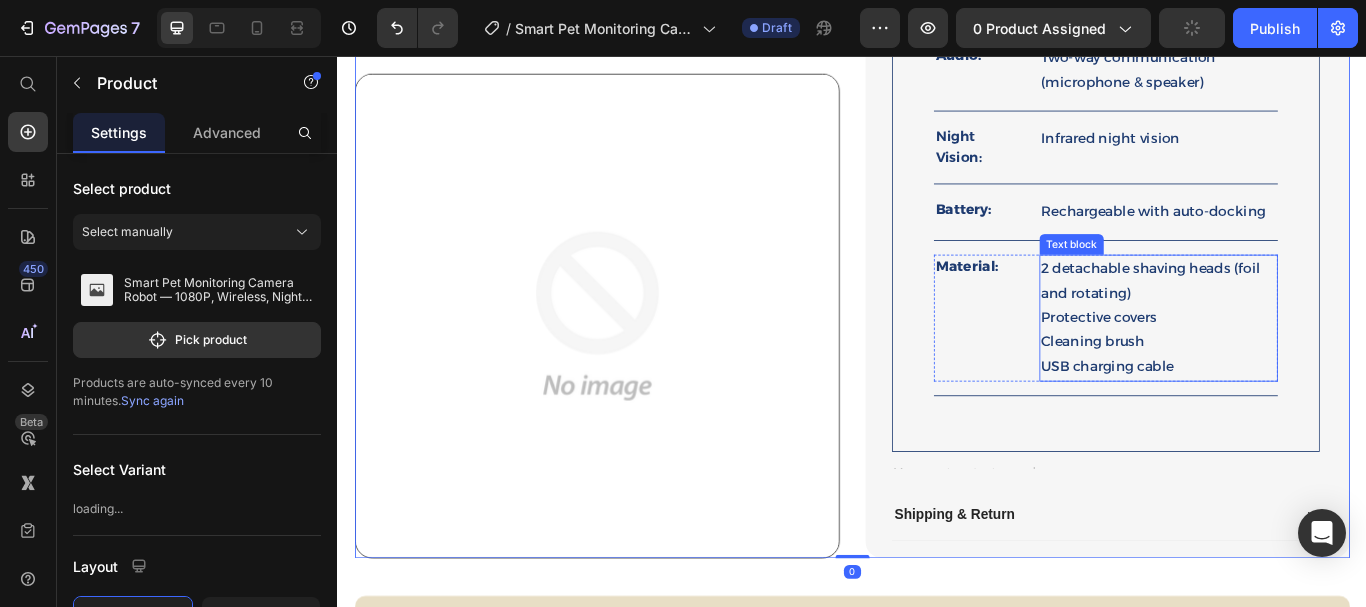 click on "Protective covers" at bounding box center [1294, 361] 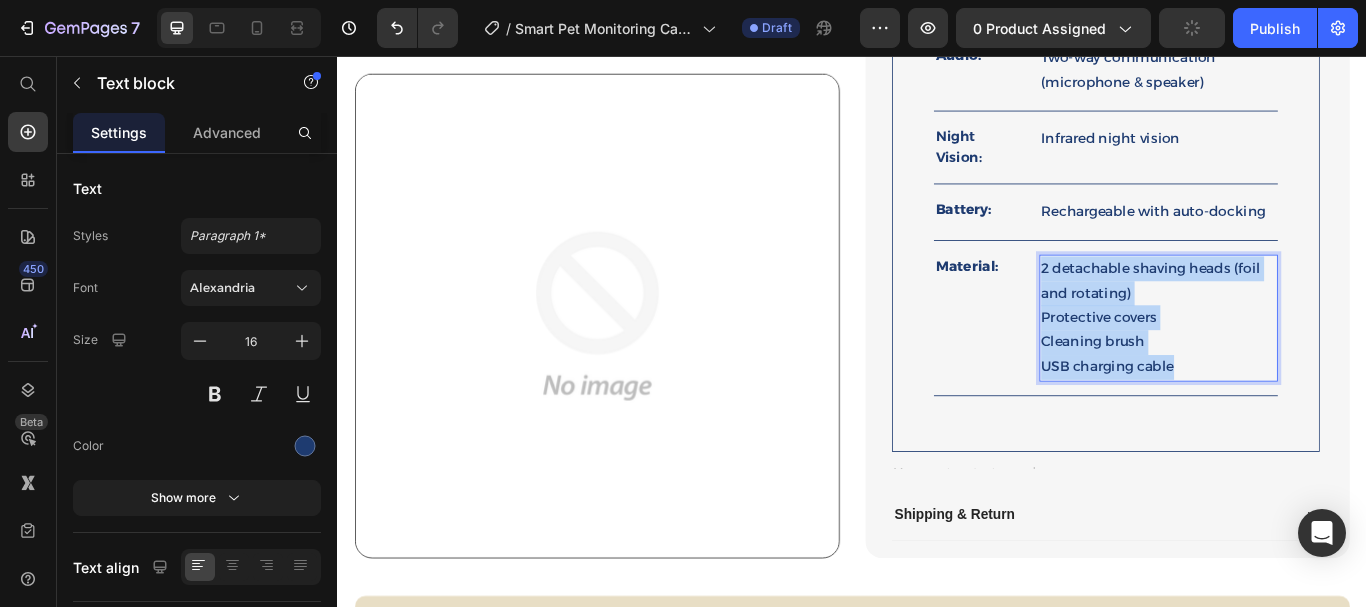click on "Protective covers" at bounding box center [1294, 361] 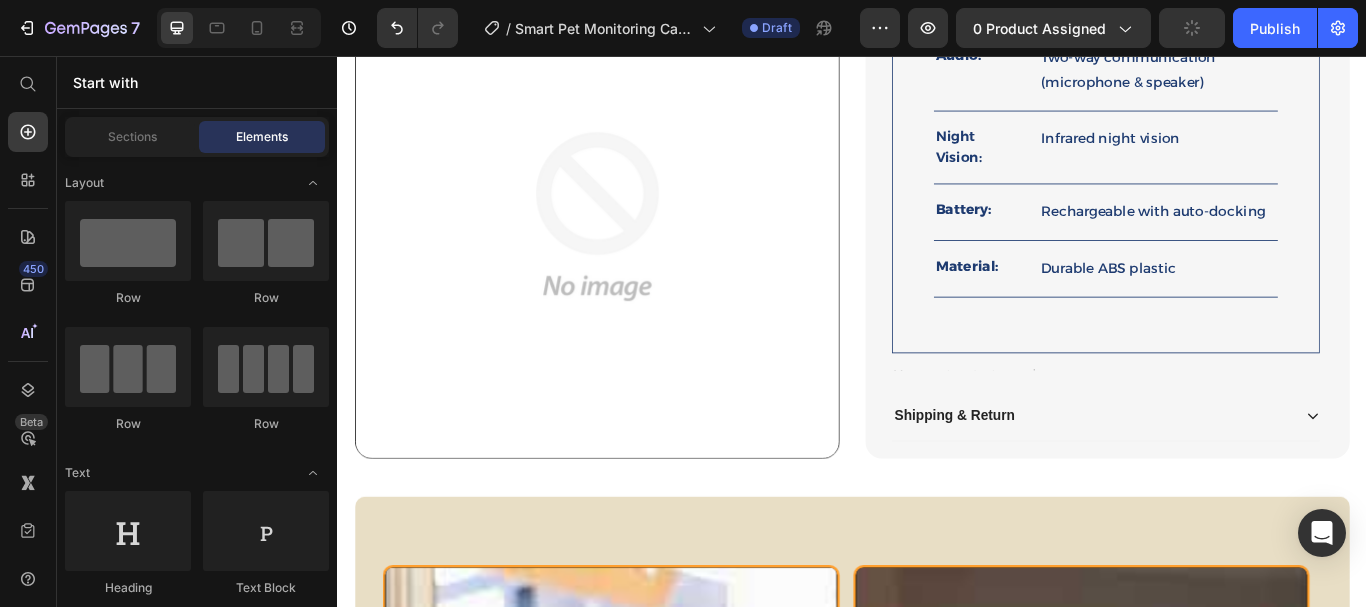 scroll, scrollTop: 1601, scrollLeft: 0, axis: vertical 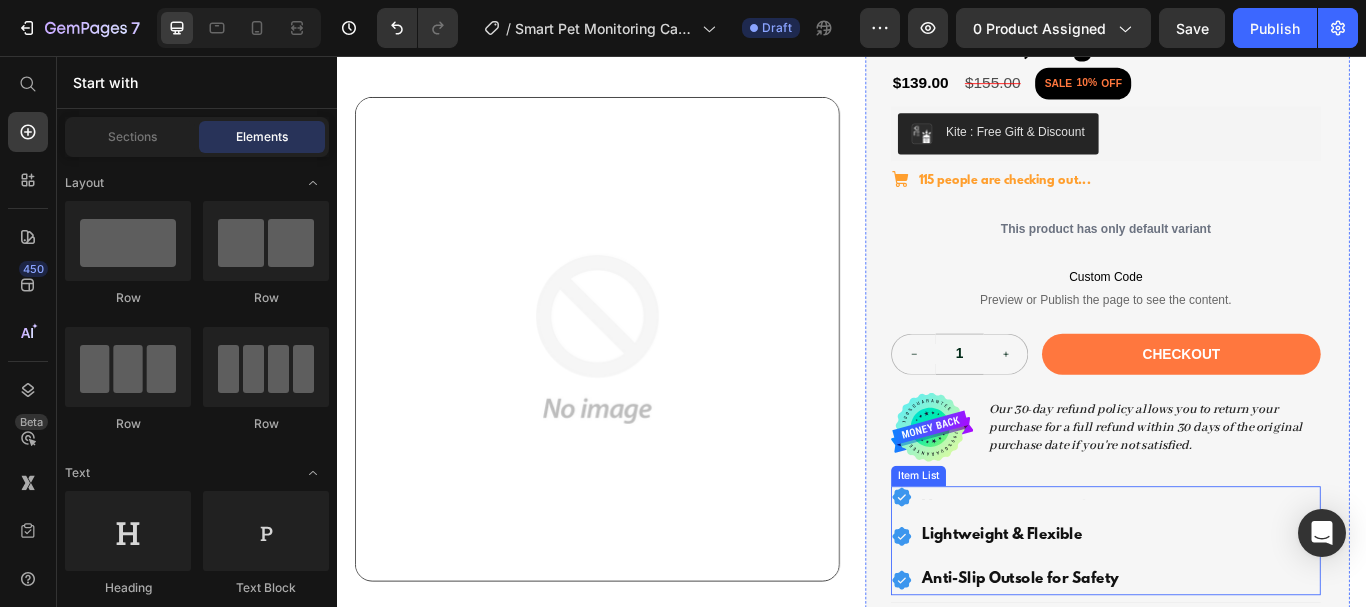 click at bounding box center [1116, 570] 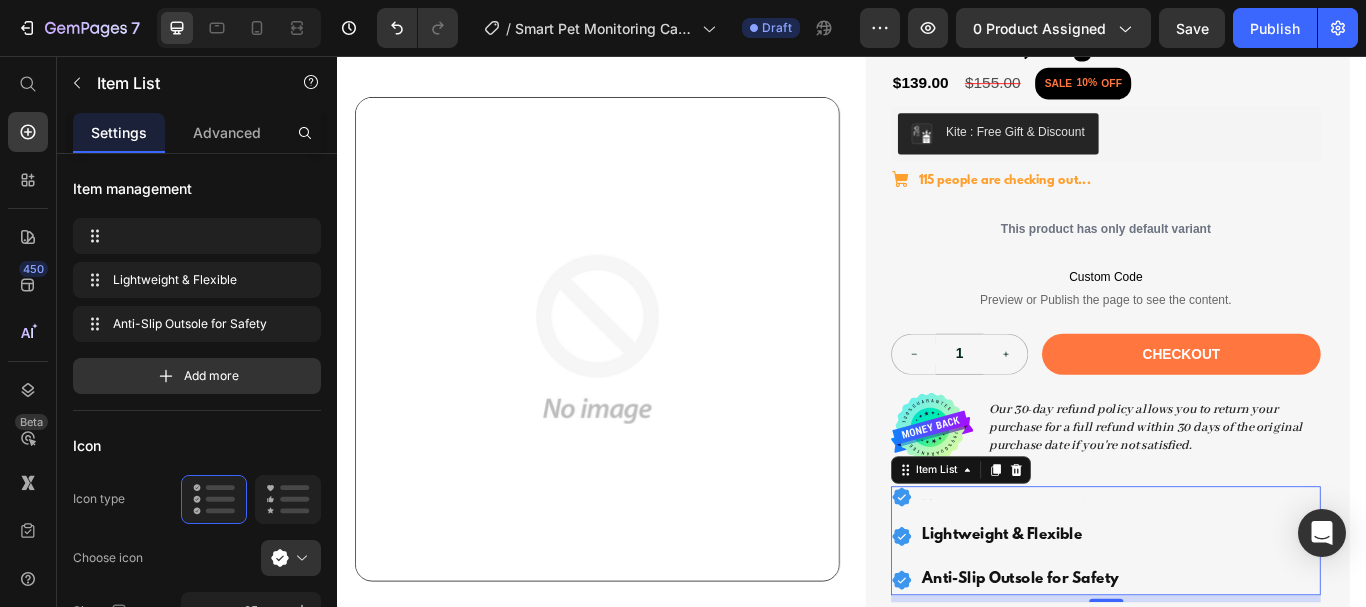 click at bounding box center (1116, 570) 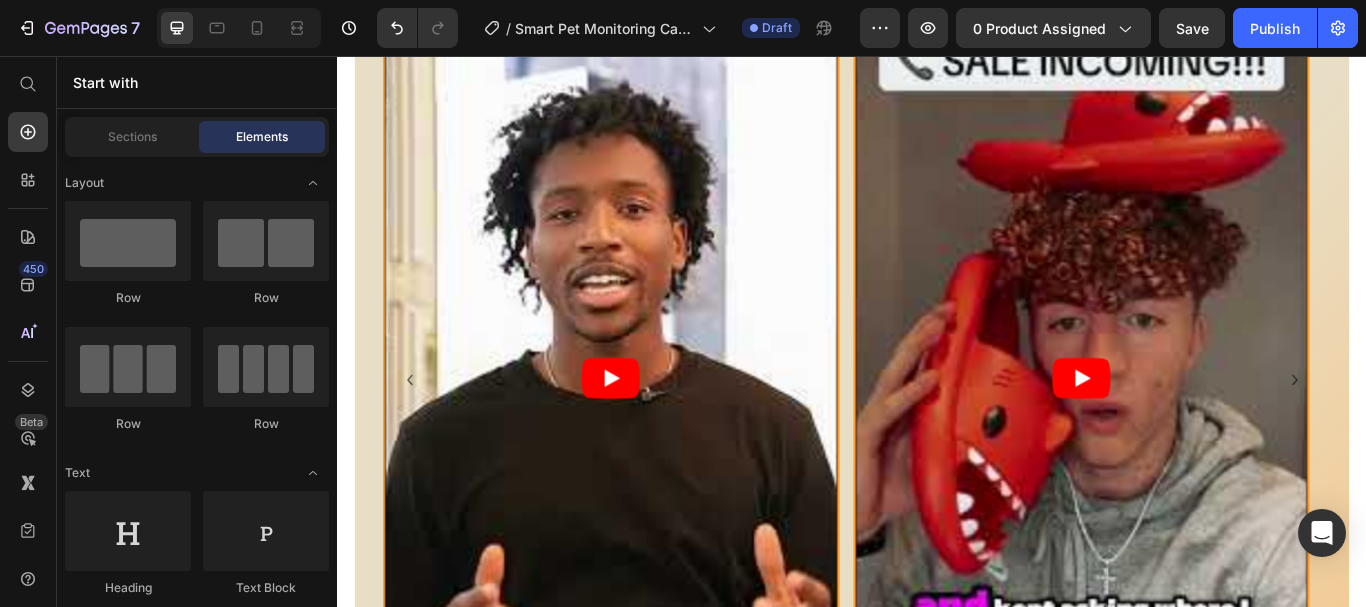 scroll, scrollTop: 766, scrollLeft: 0, axis: vertical 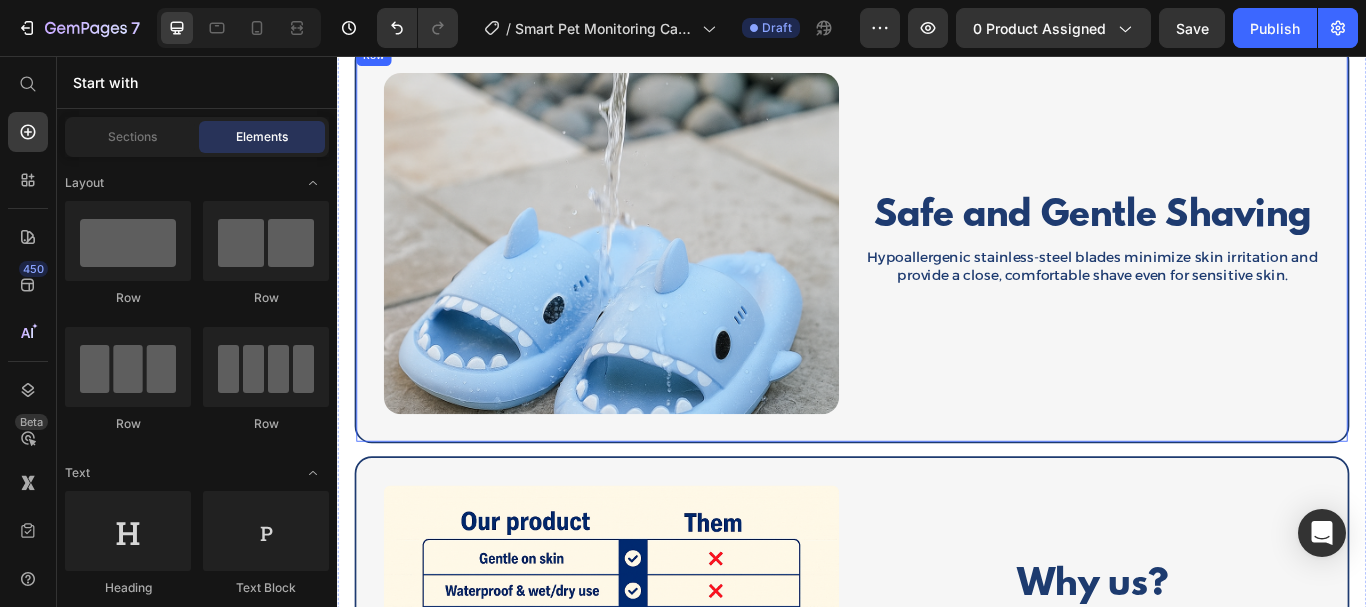 drag, startPoint x: 931, startPoint y: 437, endPoint x: 1012, endPoint y: 239, distance: 213.92755 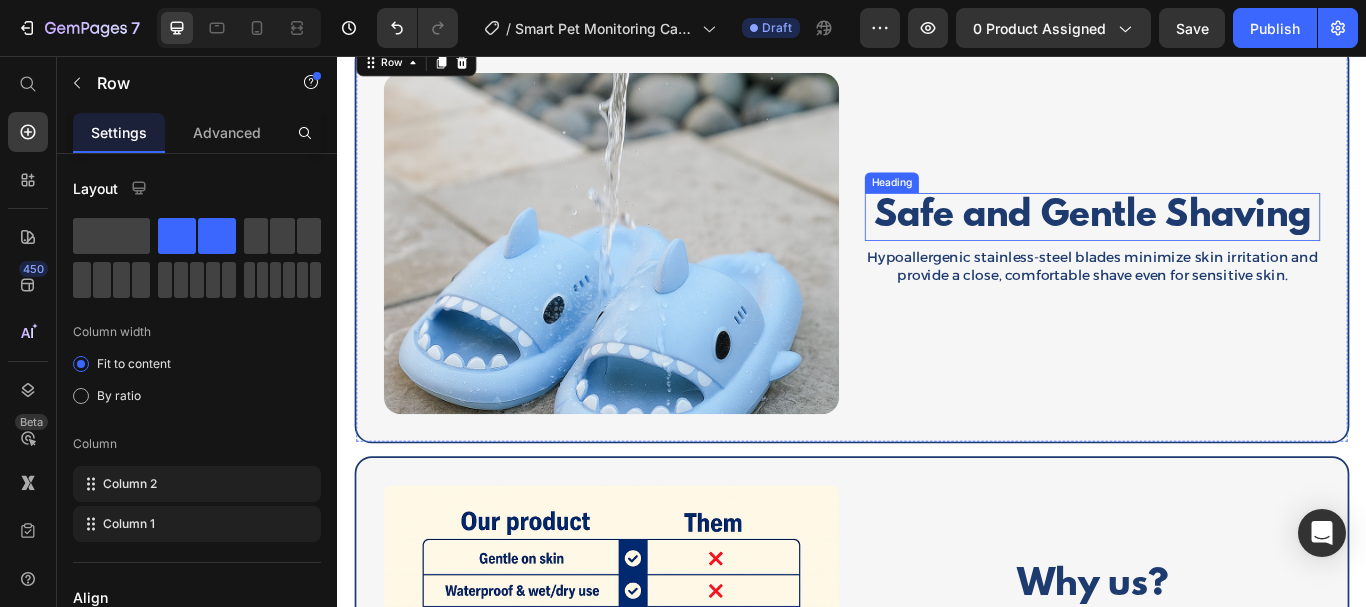 click on "Safe and Gentle Shaving" at bounding box center (1217, 244) 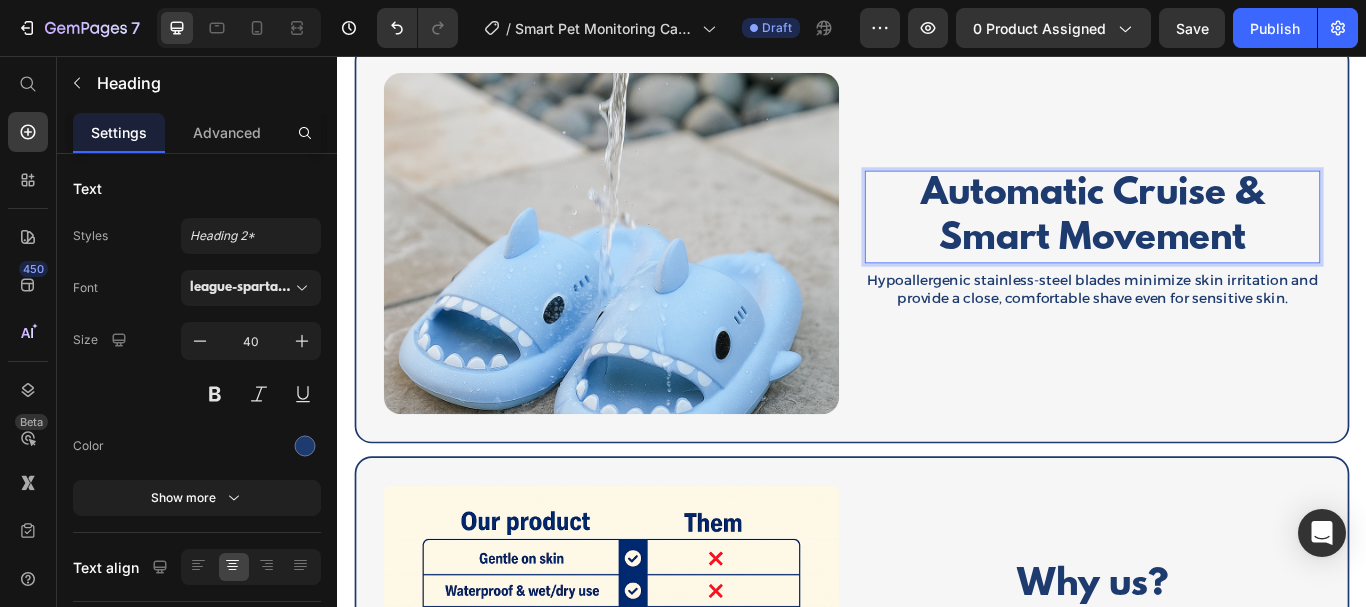 scroll, scrollTop: 1316, scrollLeft: 0, axis: vertical 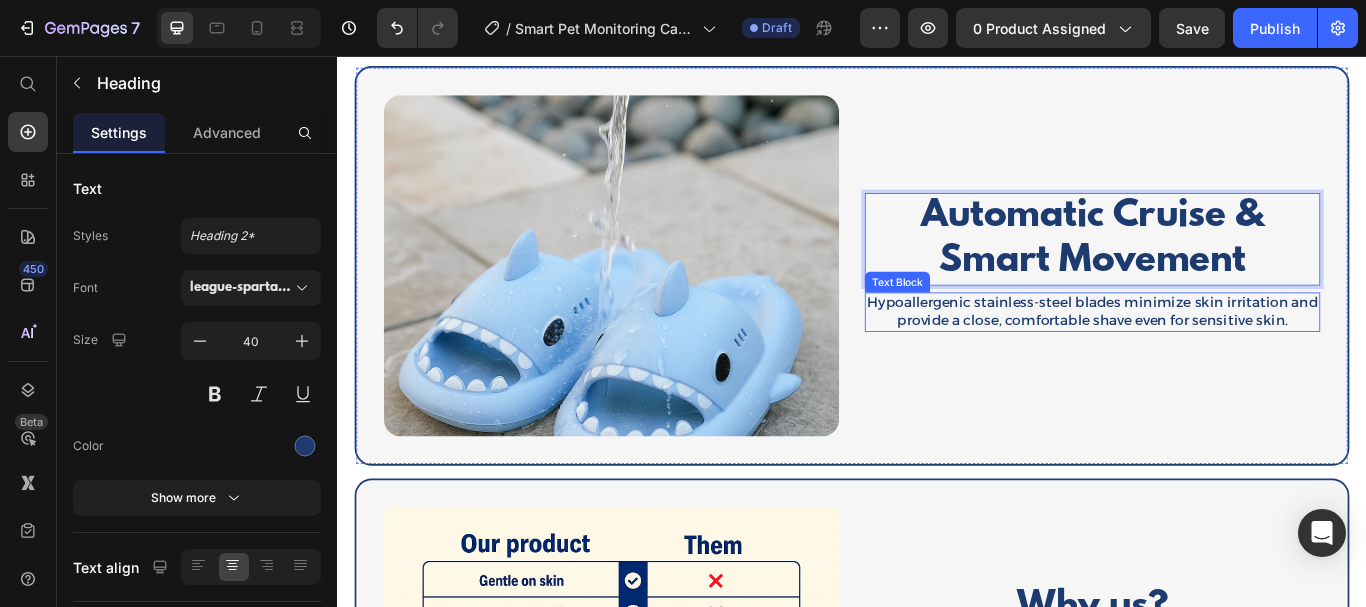 click on "Hypoallergenic stainless-steel blades minimize skin irritation and provide a close, comfortable shave even for sensitive skin." at bounding box center [1217, 355] 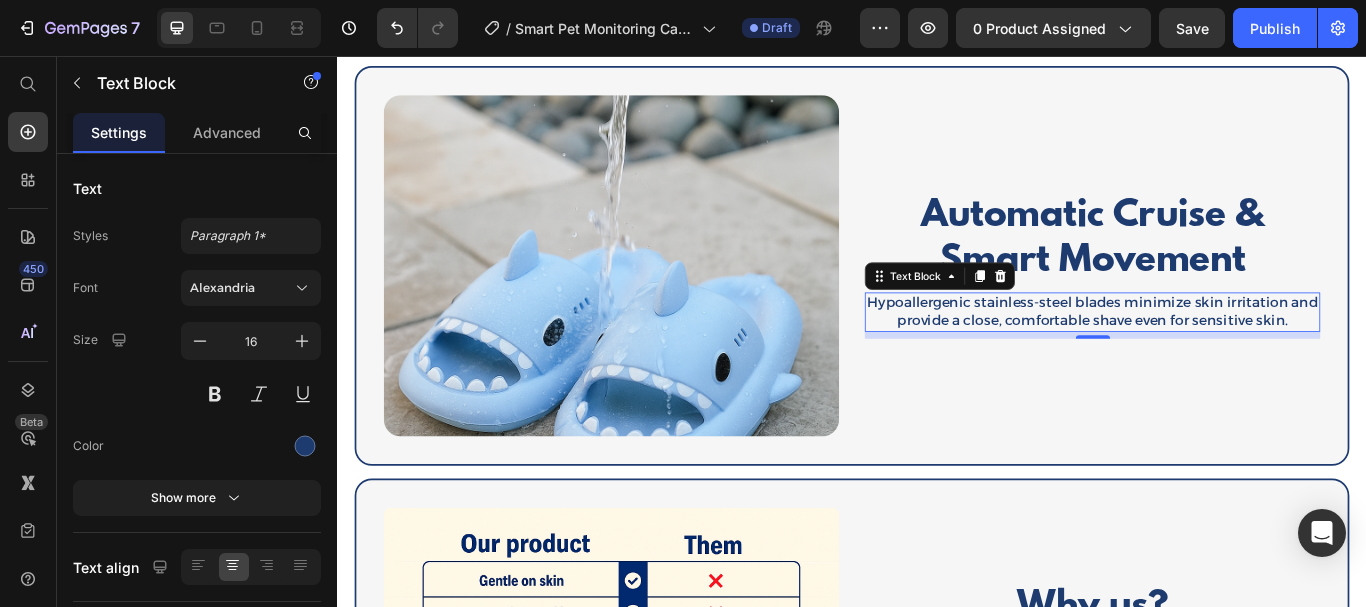 click on "Hypoallergenic stainless-steel blades minimize skin irritation and provide a close, comfortable shave even for sensitive skin." at bounding box center [1217, 355] 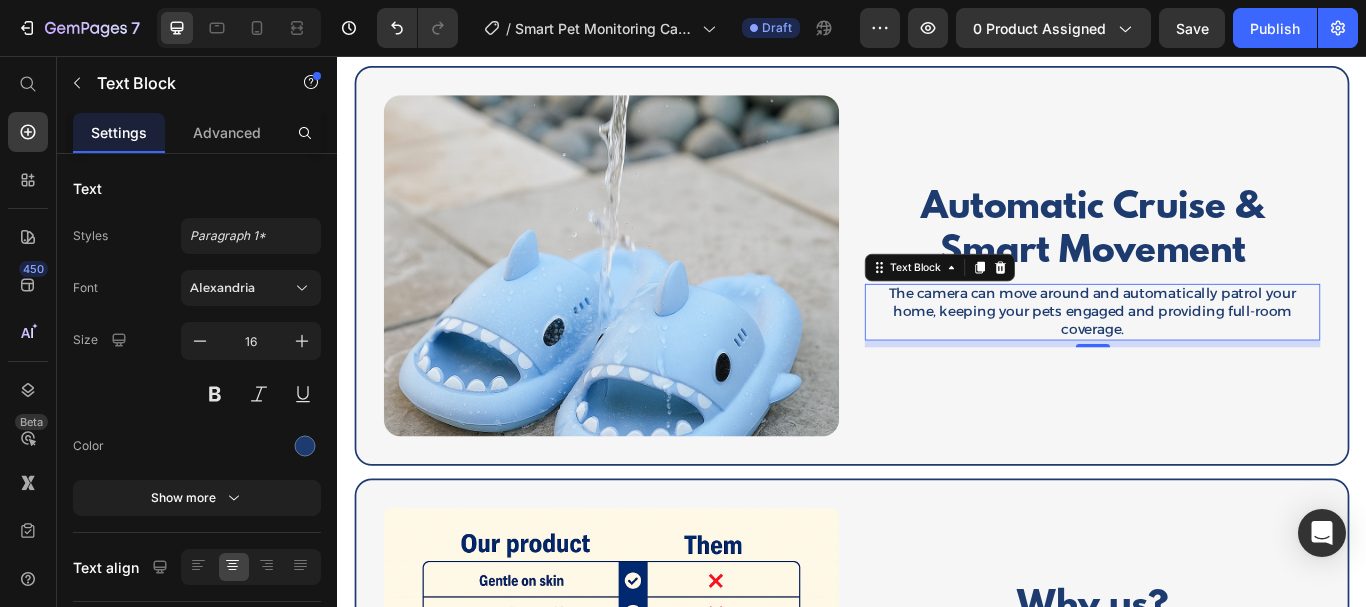 click on "The camera can move around and automatically patrol your home, keeping your pets engaged and providing full-room coverage." at bounding box center [1217, 355] 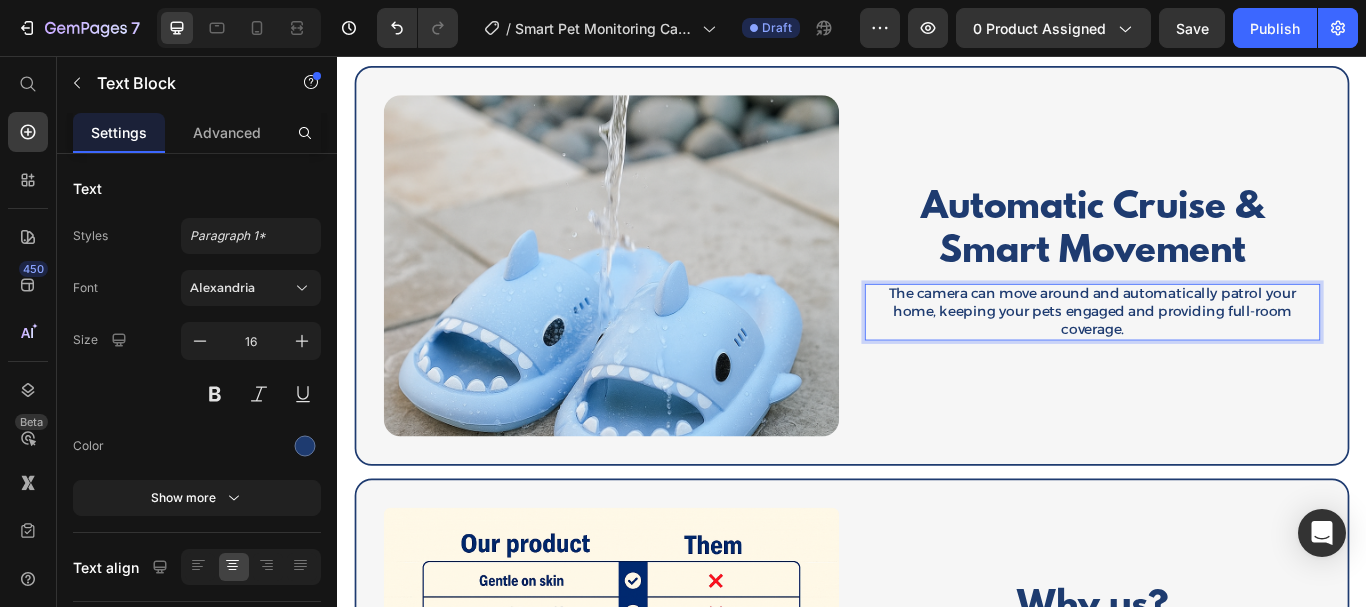 scroll, scrollTop: 1306, scrollLeft: 0, axis: vertical 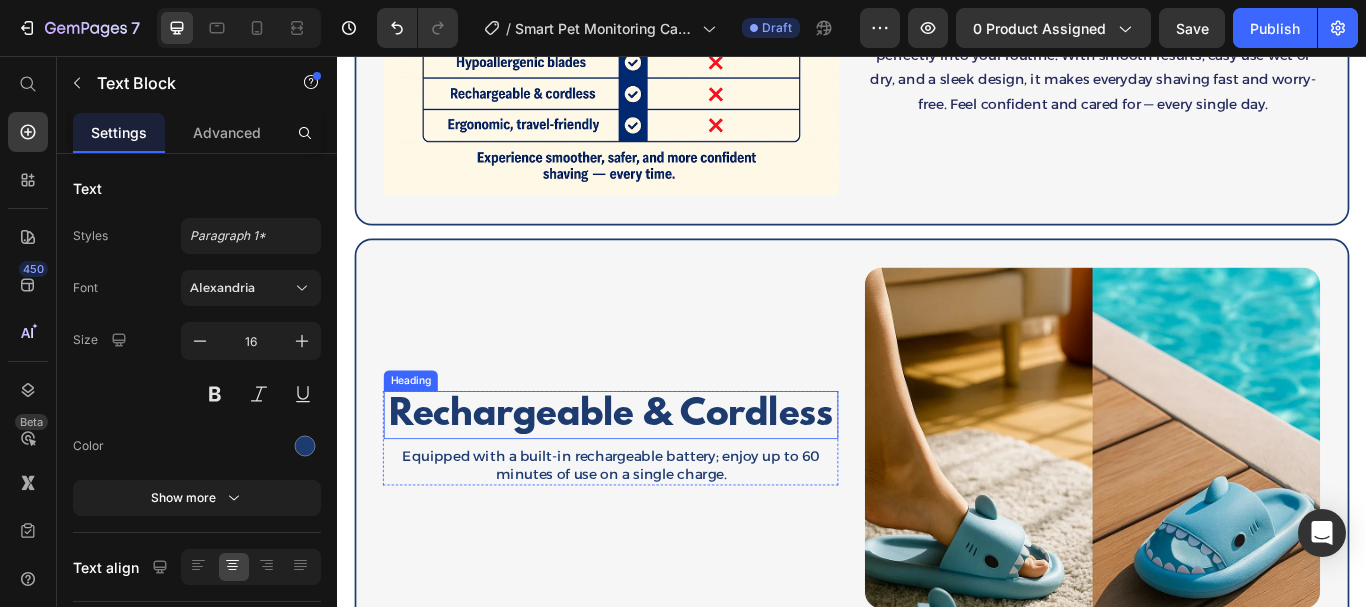 click on "Rechargeable & Cordless" at bounding box center (656, 475) 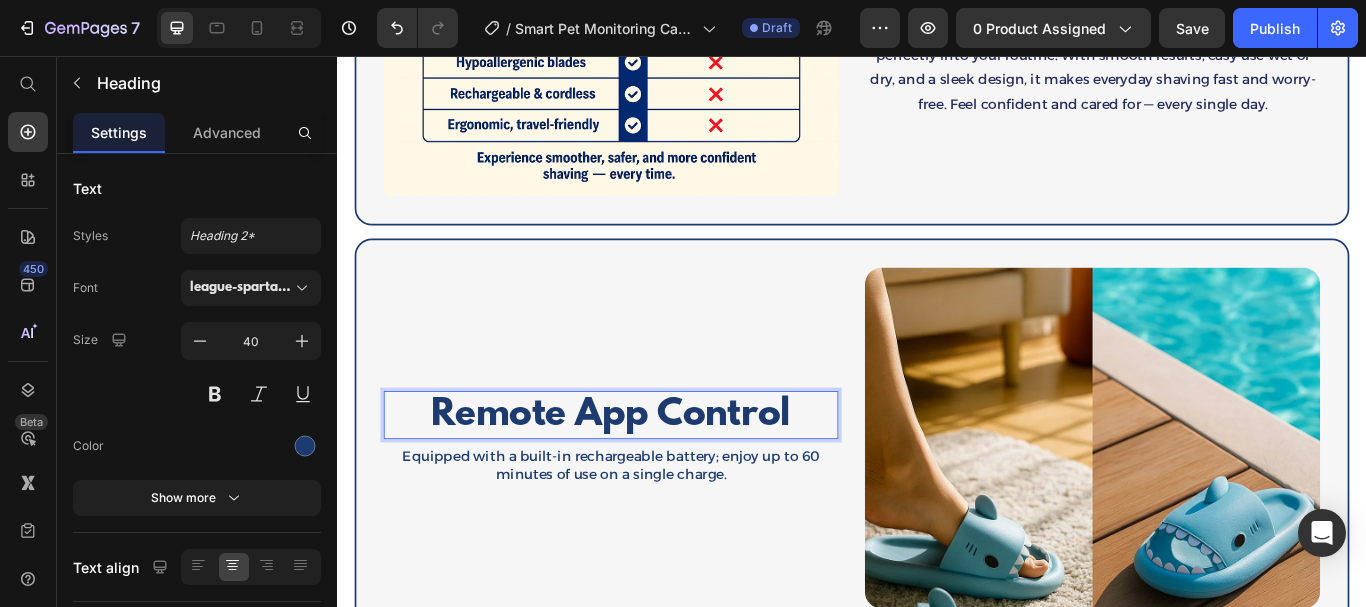 scroll, scrollTop: 2059, scrollLeft: 0, axis: vertical 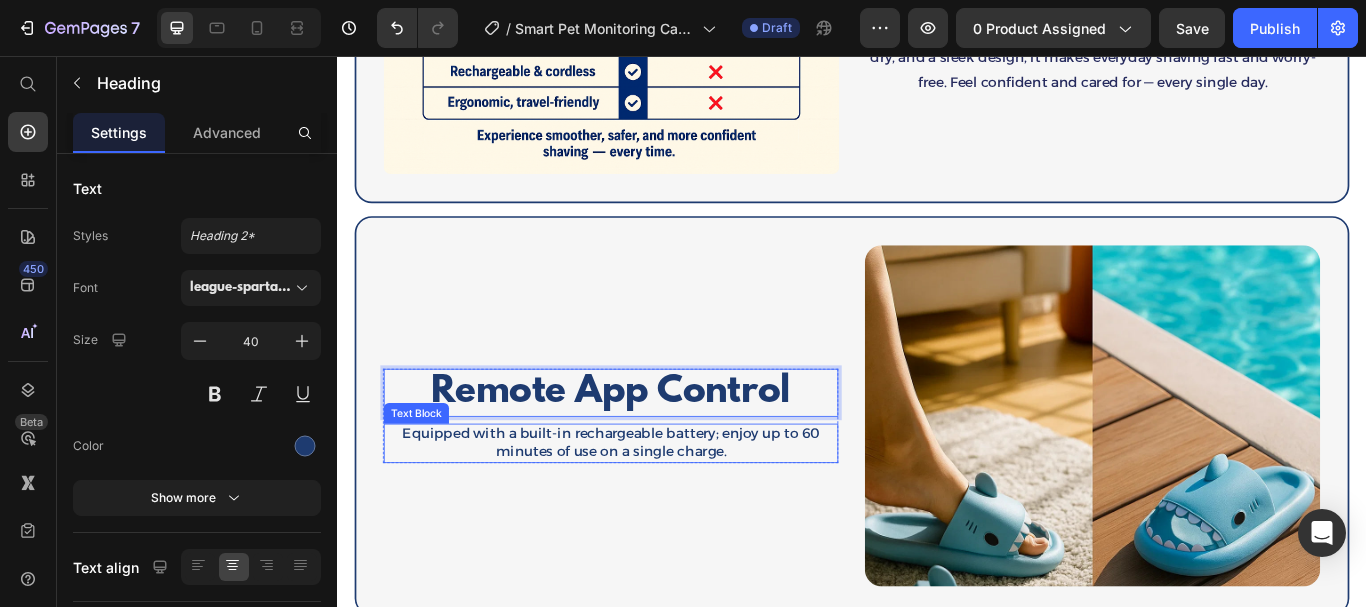 click on "Equipped with a built-in rechargeable battery; enjoy up to 60 minutes of use on a single charge." at bounding box center [656, 508] 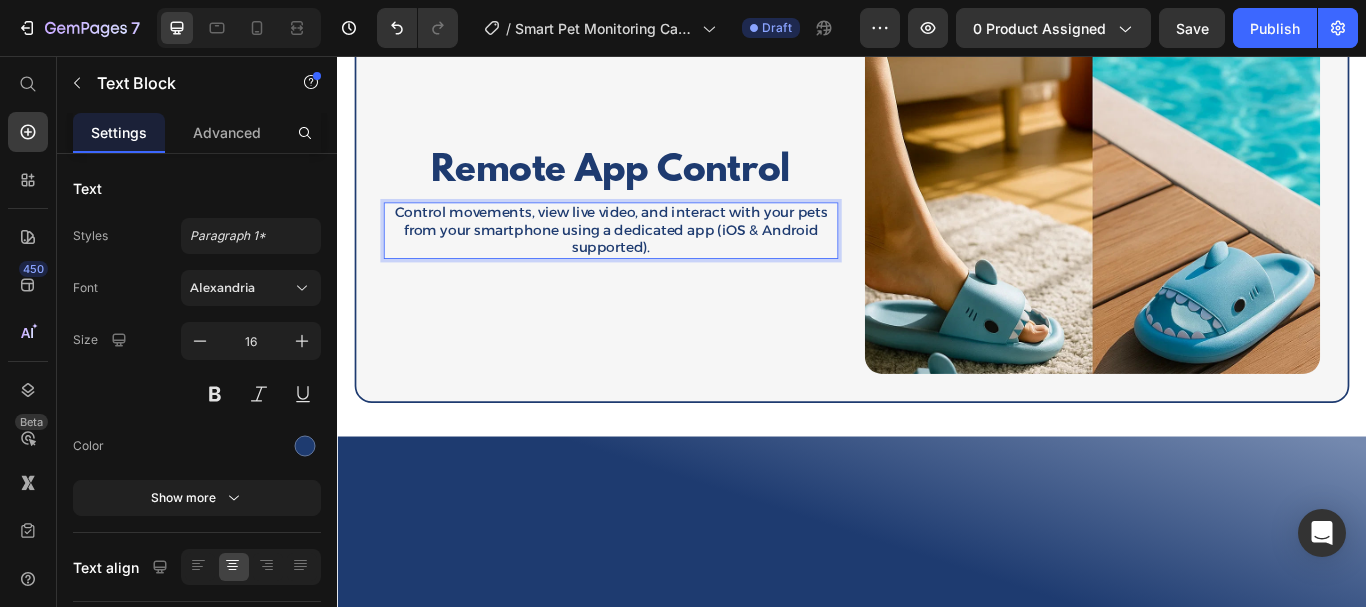 scroll, scrollTop: 2415, scrollLeft: 0, axis: vertical 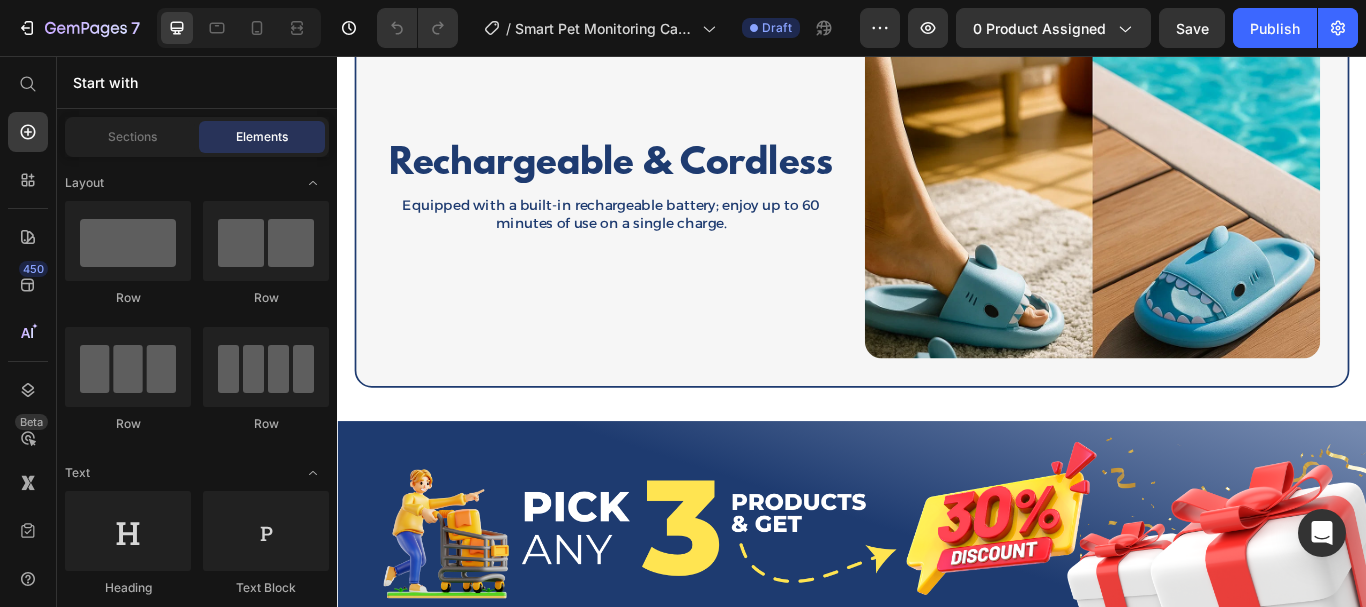 click on "Our Glide Pro 3.0 shaver is gentle, safe, and designed to fit perfectly into your routine. With smooth results, easy use wet or dry, and a sleek design, it makes everyday shaving fast and worry-free. Feel confident and cared for — every single day." at bounding box center (952, -104) 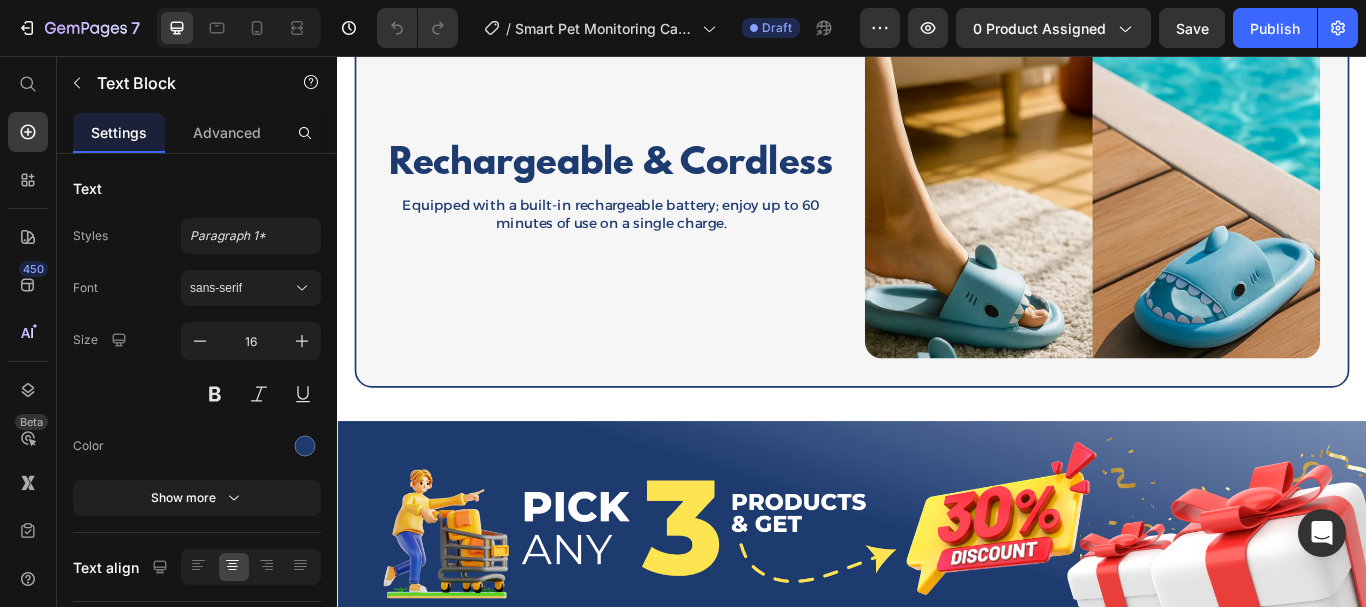 click on "Our Glide Pro 3.0 shaver is gentle, safe, and designed to fit perfectly into your routine. With smooth results, easy use wet or dry, and a sleek design, it makes everyday shaving fast and worry-free. Feel confident and cared for — every single day." at bounding box center (952, -104) 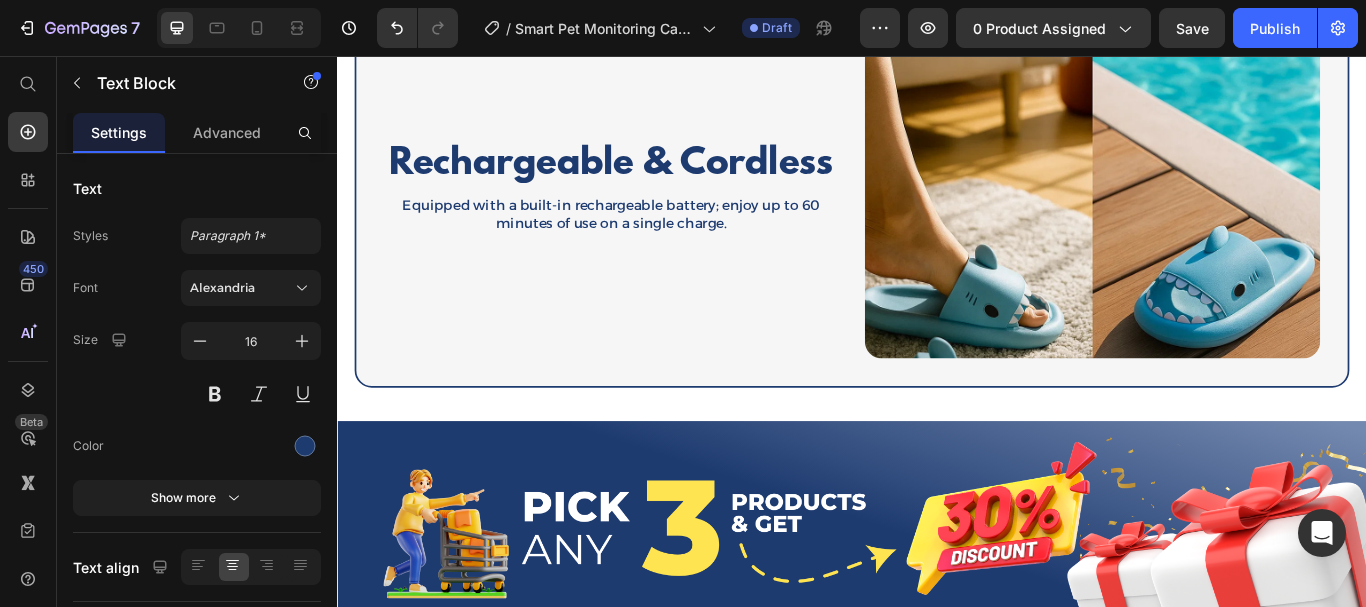 scroll, scrollTop: 2814, scrollLeft: 0, axis: vertical 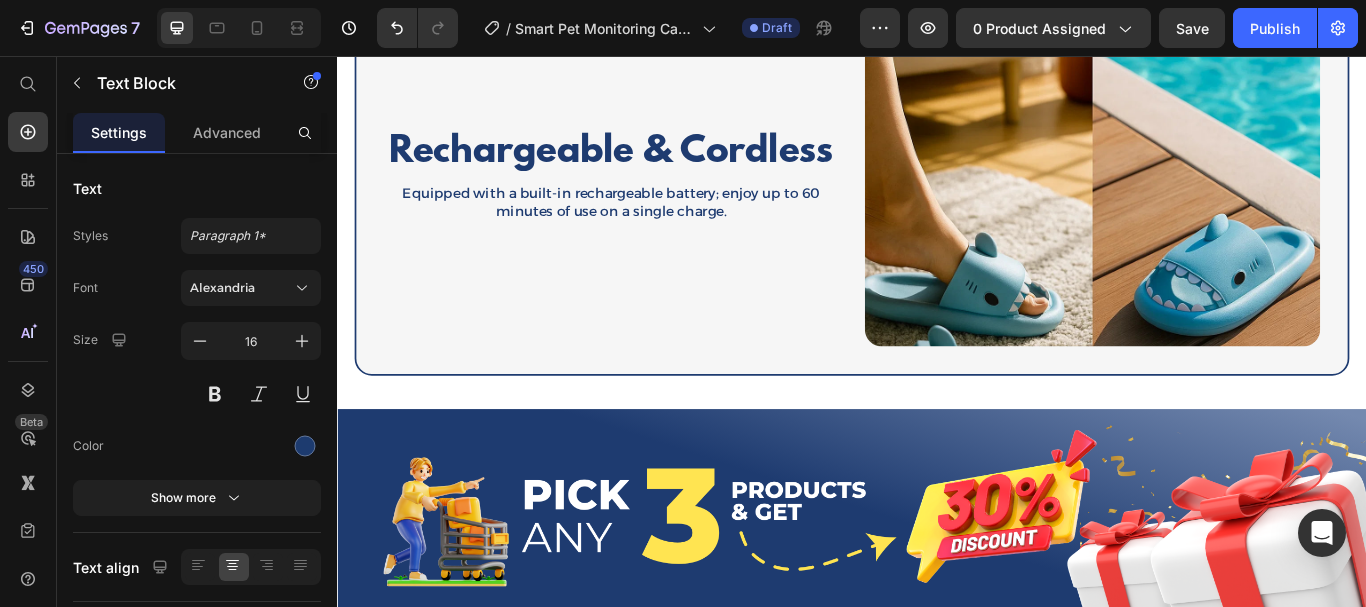 click at bounding box center [391, -145] 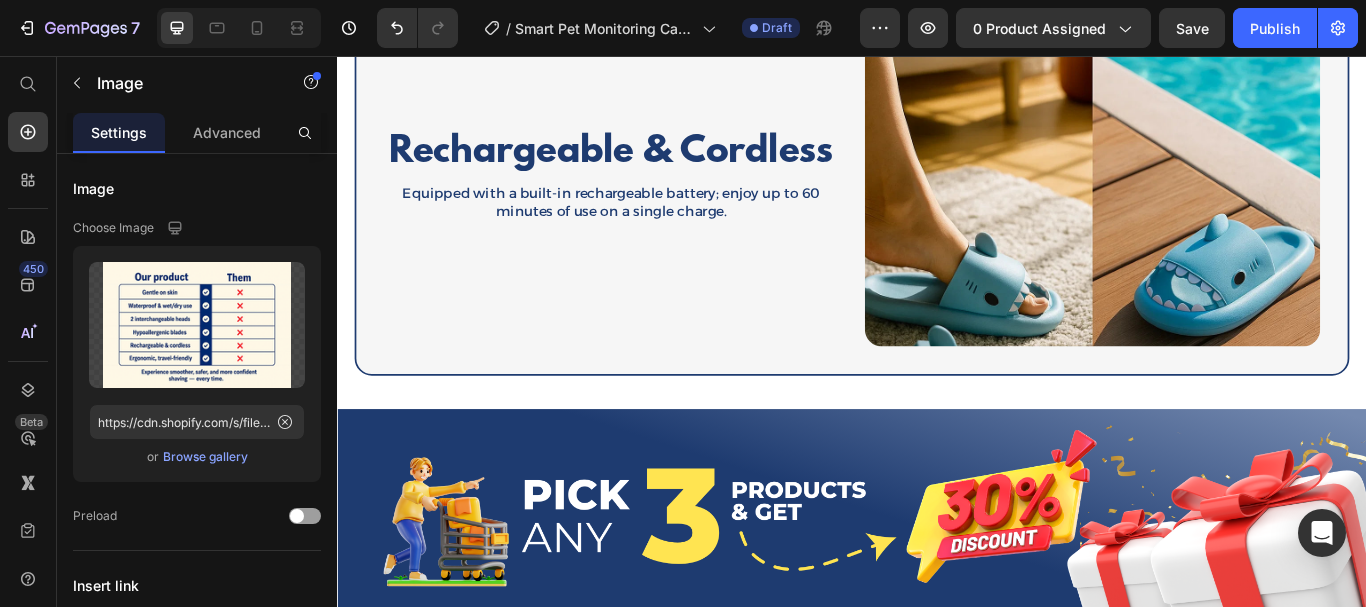 click at bounding box center [391, -145] 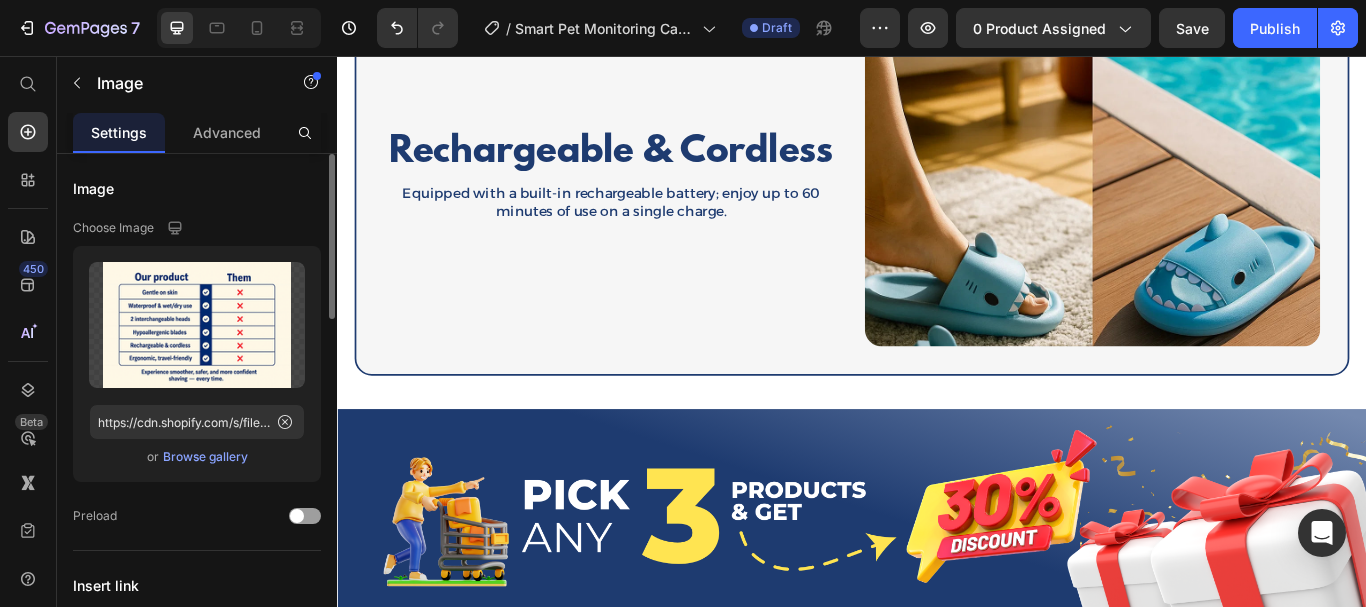 click on "Browse gallery" at bounding box center (205, 457) 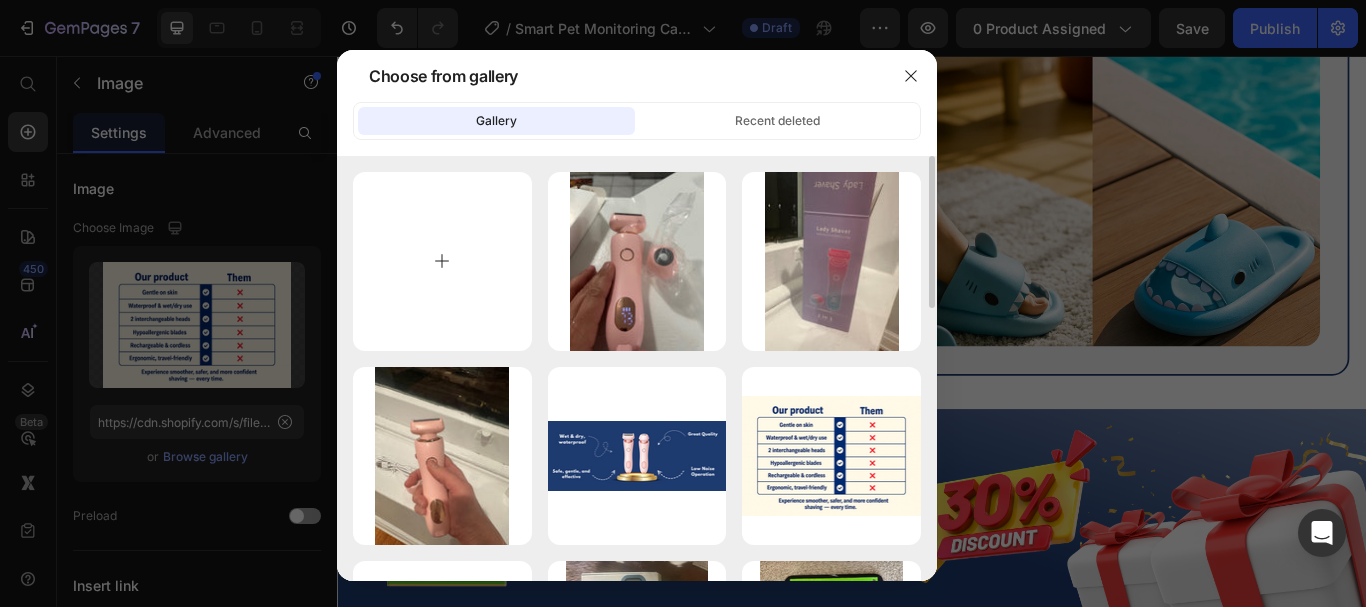 click at bounding box center (442, 261) 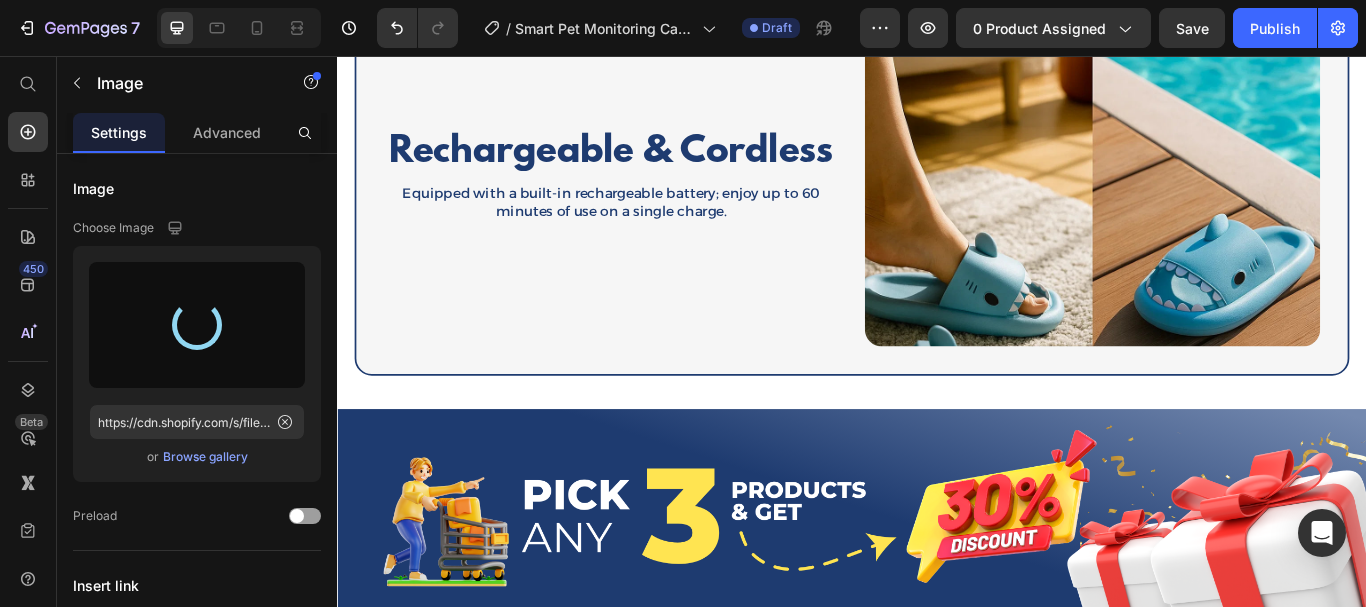 type on "https://cdn.shopify.com/s/files/1/0785/2041/8627/files/gempages_534826193967383692-1dada1c5-6d78-48b8-a059-e5e355cca1c6.png" 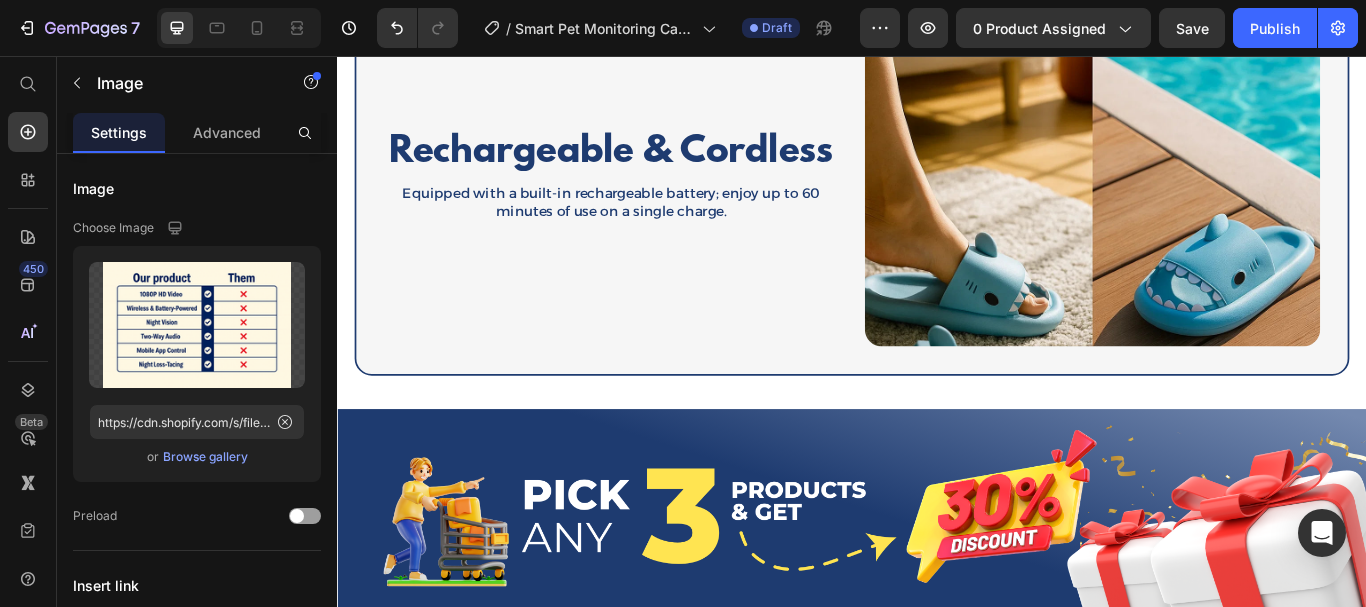 click at bounding box center (391, -145) 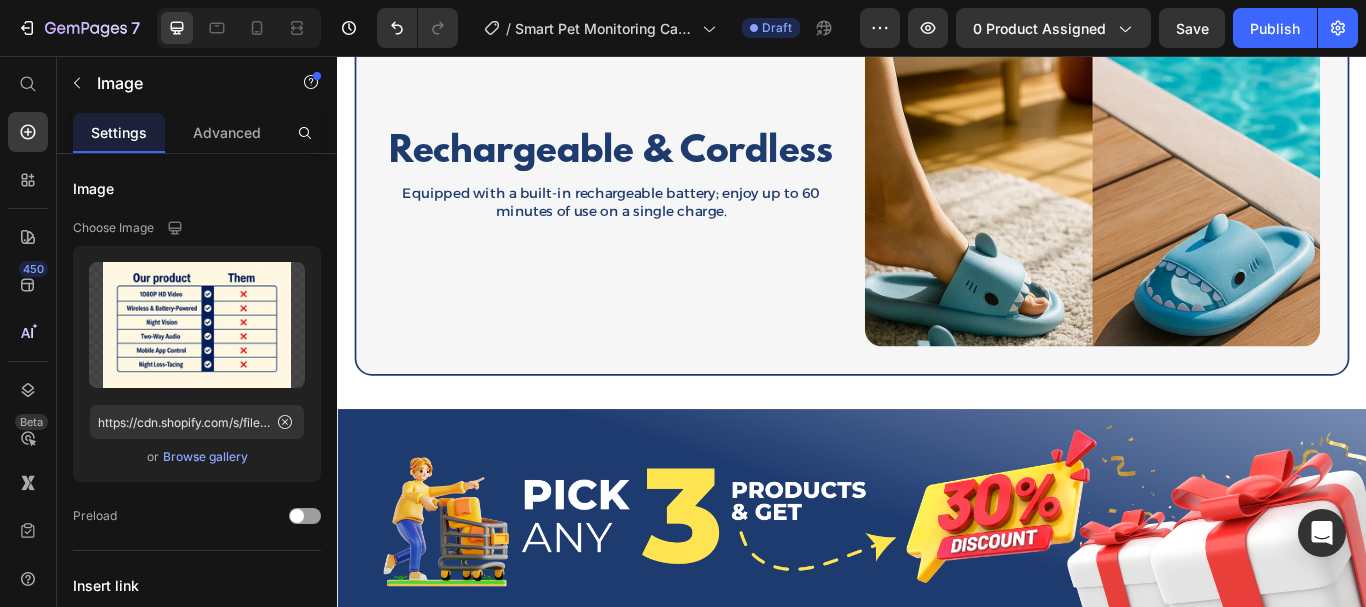 click at bounding box center [391, -145] 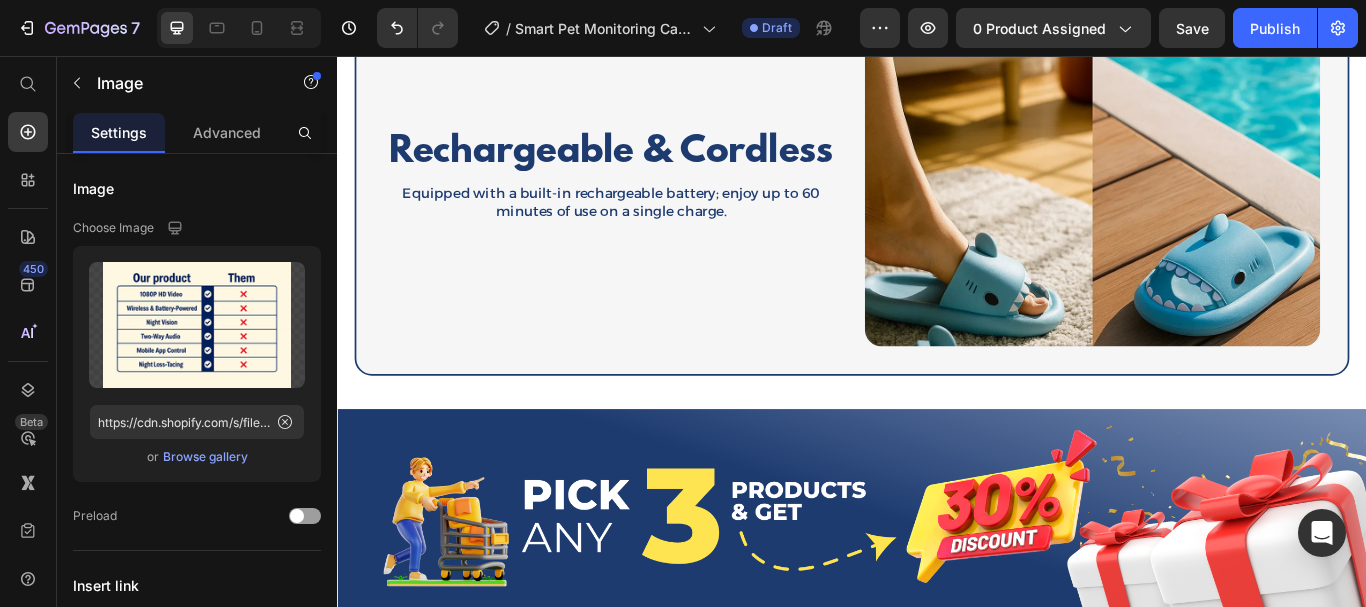 click at bounding box center [391, -145] 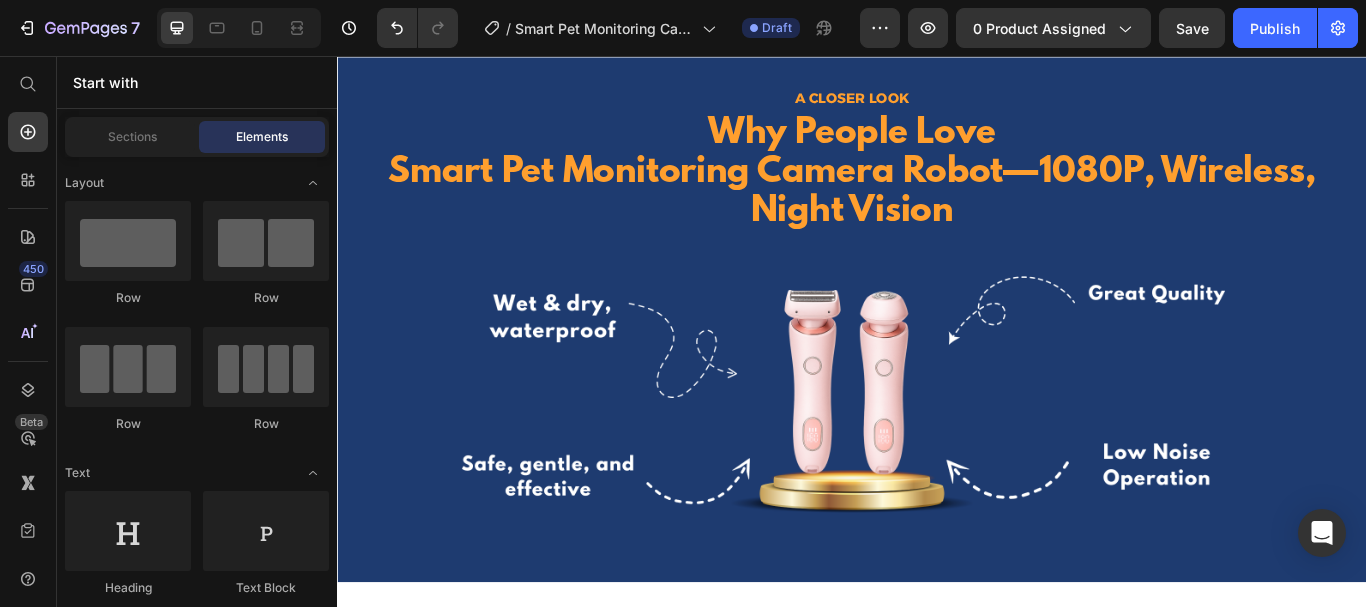 scroll, scrollTop: 3872, scrollLeft: 0, axis: vertical 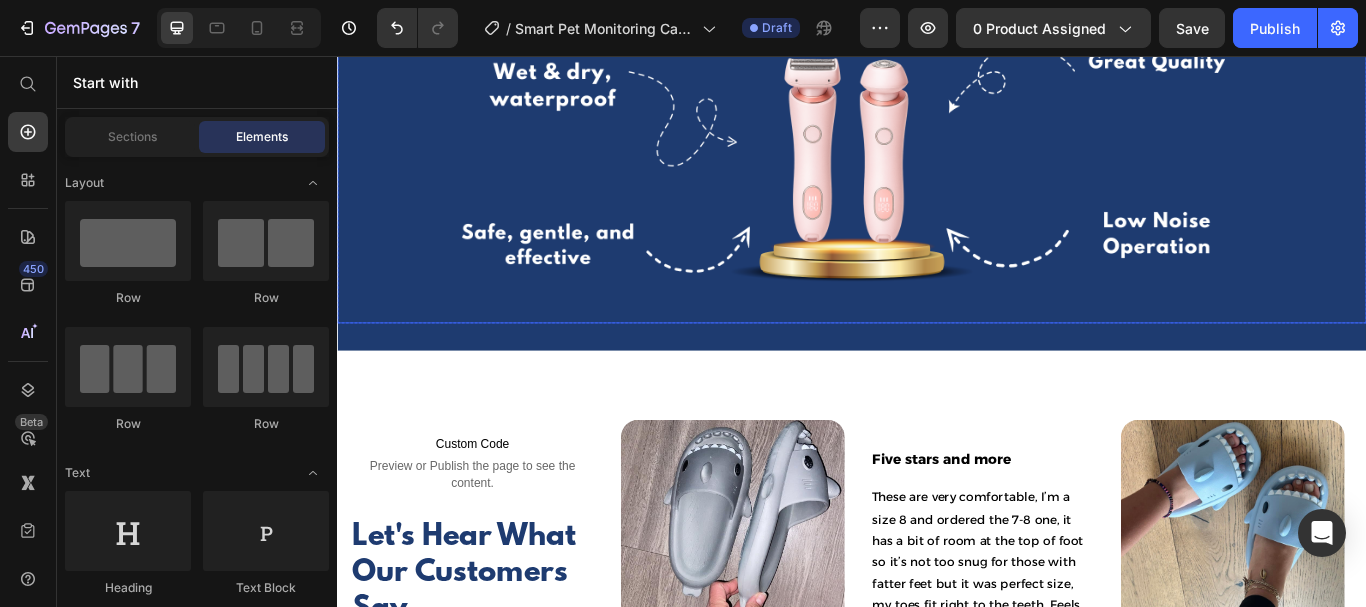 drag, startPoint x: 1404, startPoint y: 598, endPoint x: 1478, endPoint y: 517, distance: 109.713264 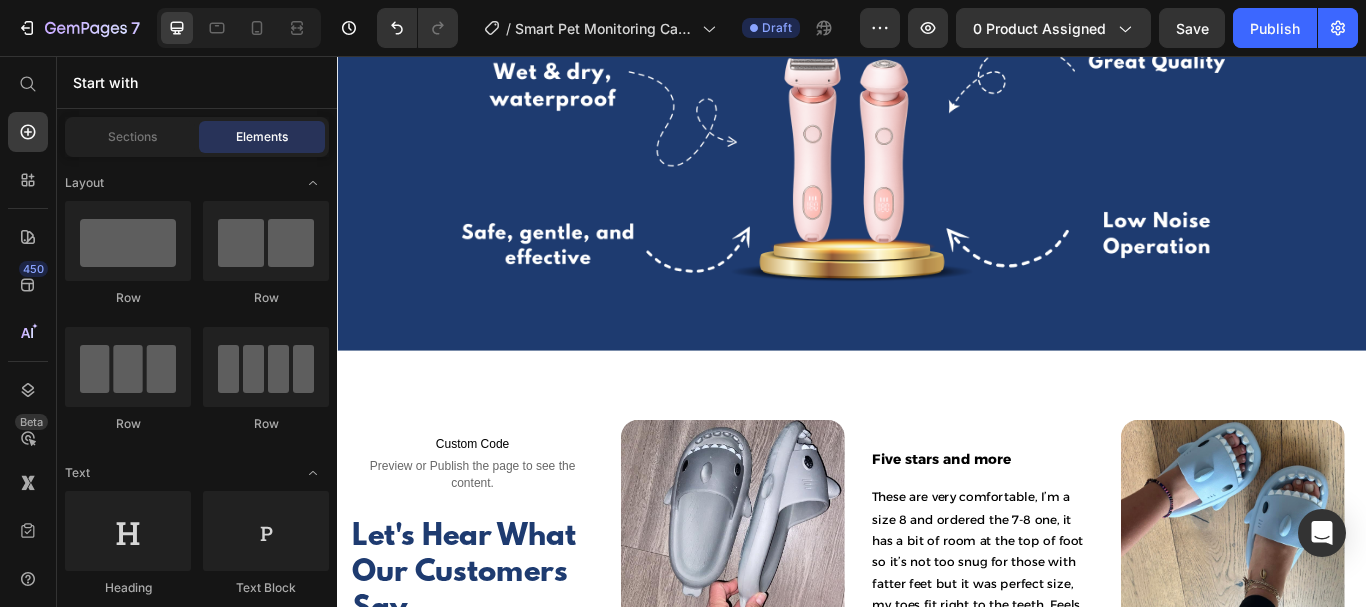 scroll, scrollTop: 4231, scrollLeft: 0, axis: vertical 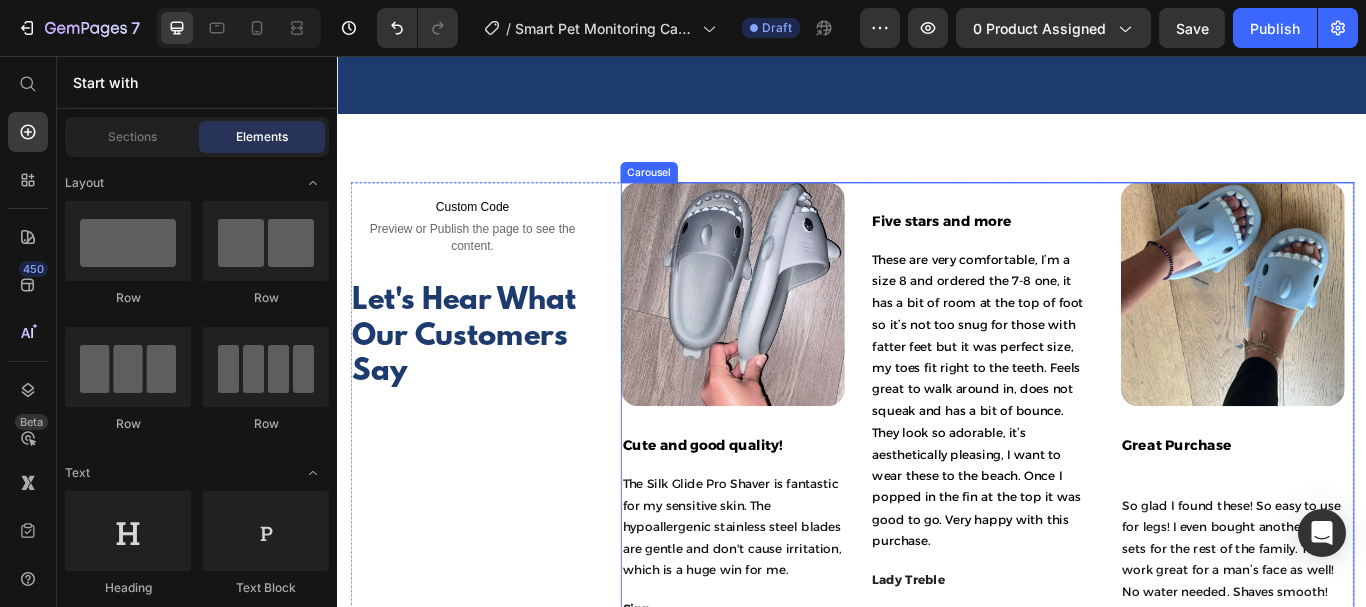 click on "Image Five stars and more Text block These are very comfortable, I’m a size 8 and ordered the 7-8 one, it has a bit of room at the top of foot so it’s not too snug for those with fatter feet but it was perfect size, my toes fit right to the teeth. Feels great to walk around in, does not squeak and has a bit of bounce. They look so adorable, it’s aesthetically pleasing, I want to wear these to the beach. Once I popped in the fin at the top it was good to go. Very happy with this purchase. Text block Lady Treble Text block" at bounding box center [1088, 498] 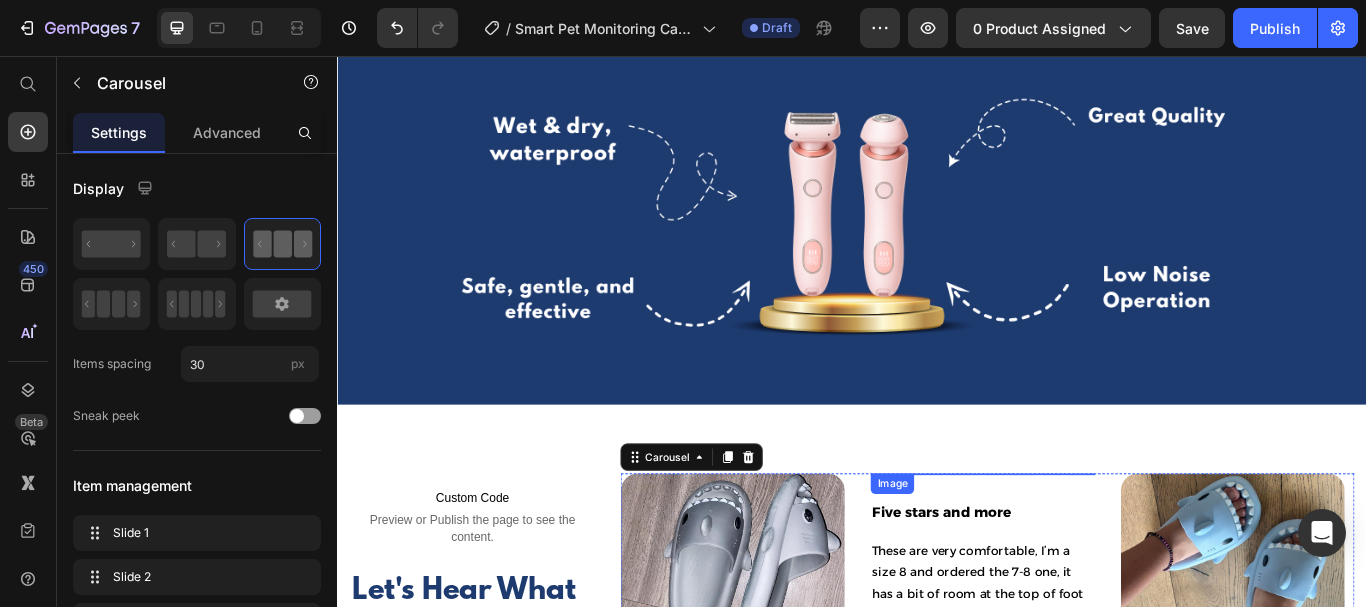 scroll, scrollTop: 4330, scrollLeft: 0, axis: vertical 